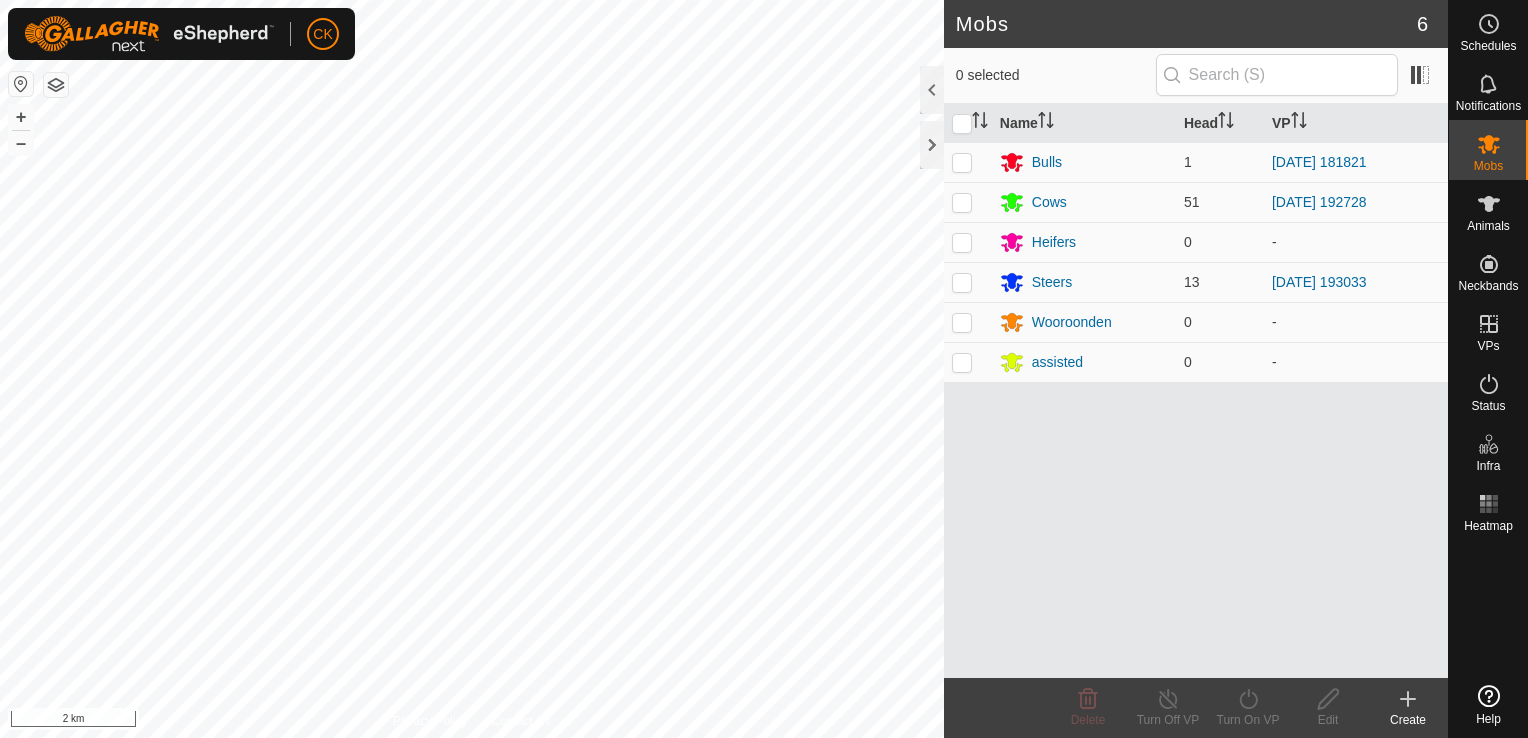 scroll, scrollTop: 0, scrollLeft: 0, axis: both 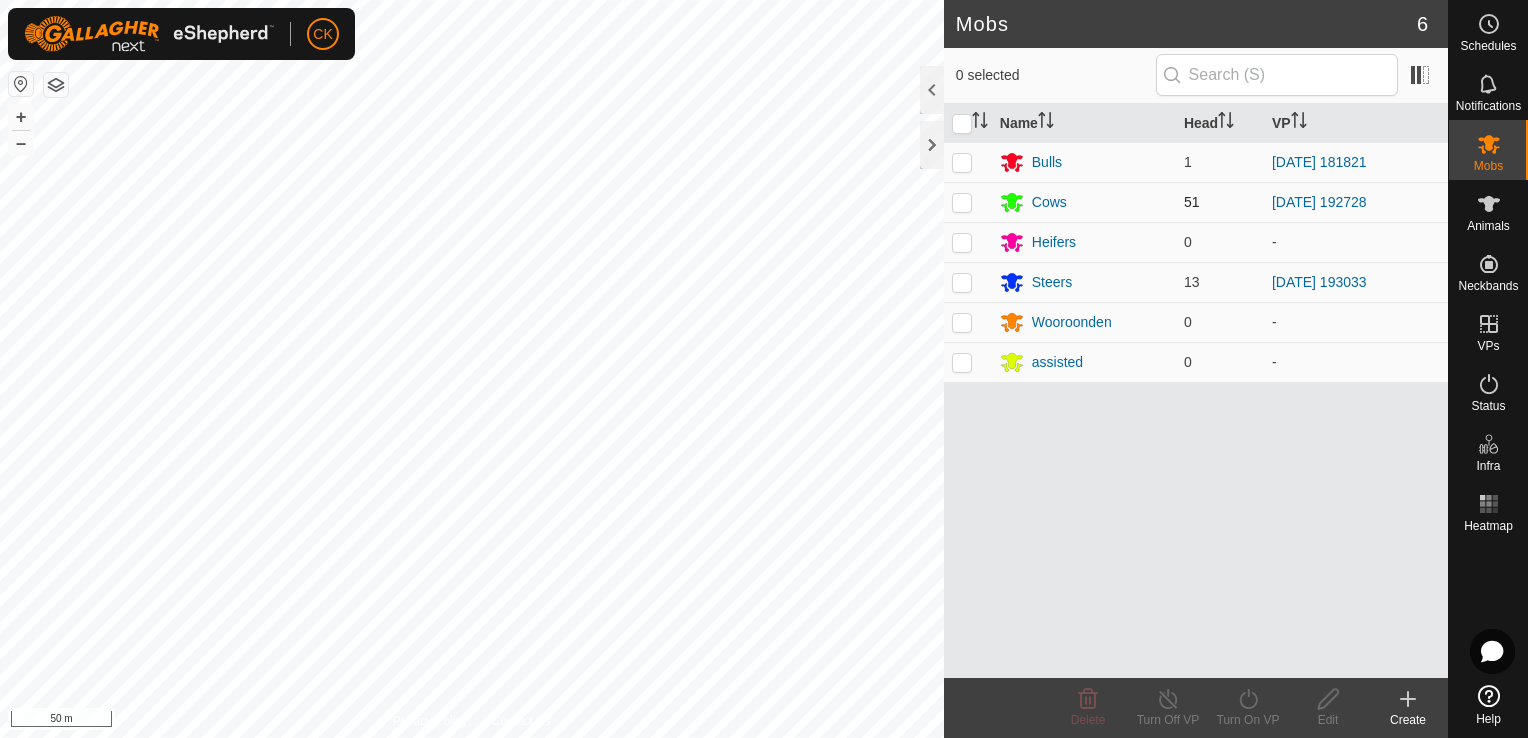 click at bounding box center [962, 202] 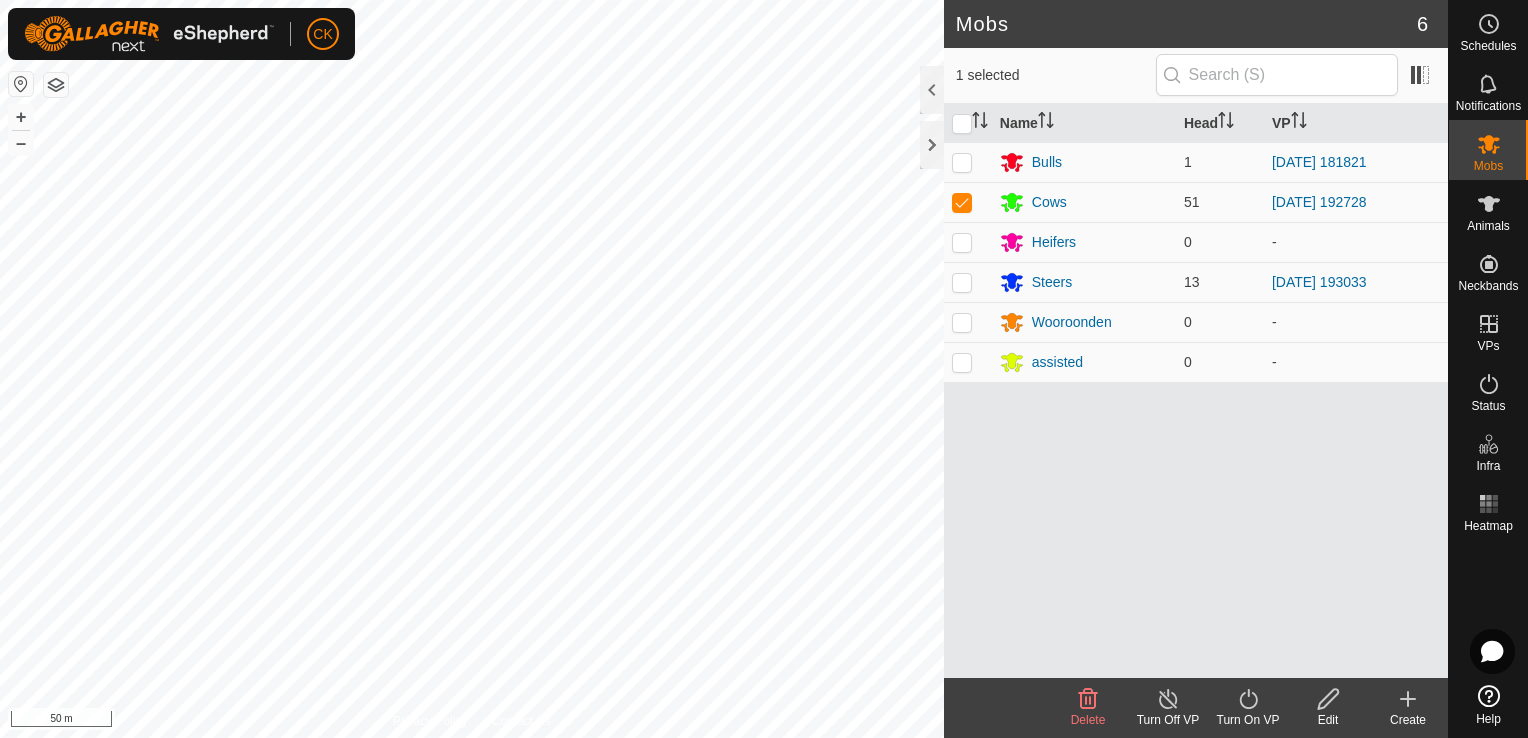 click 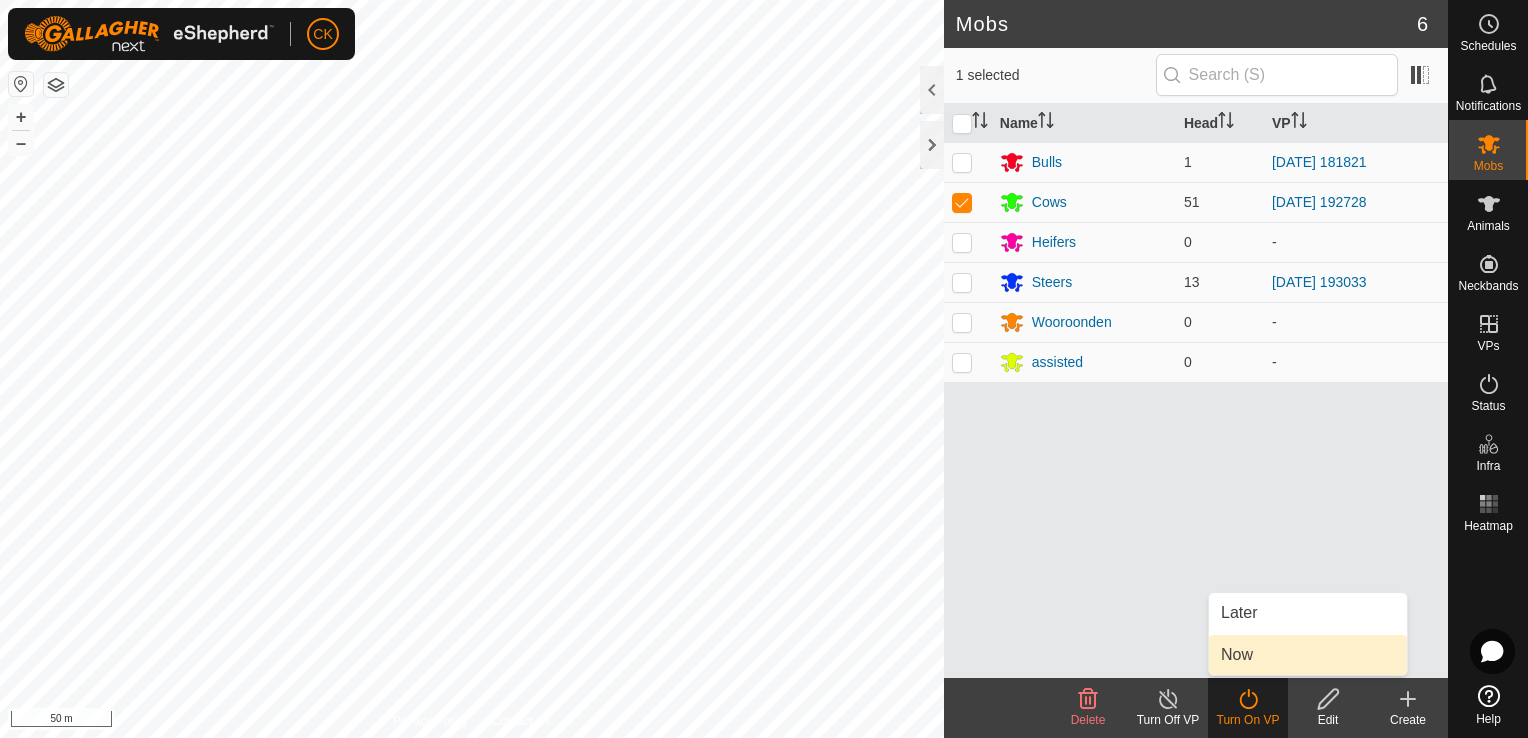 click on "Now" at bounding box center (1308, 655) 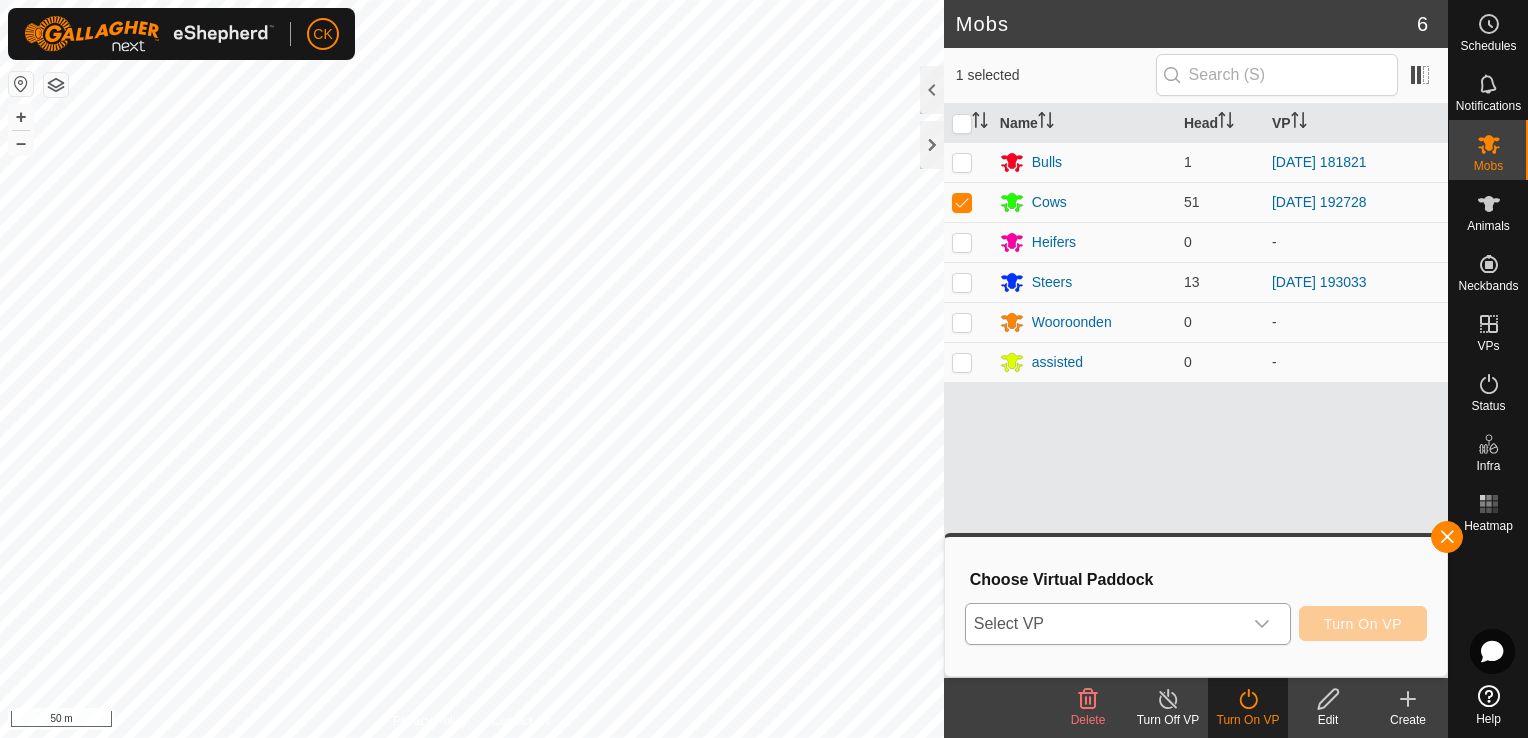 click 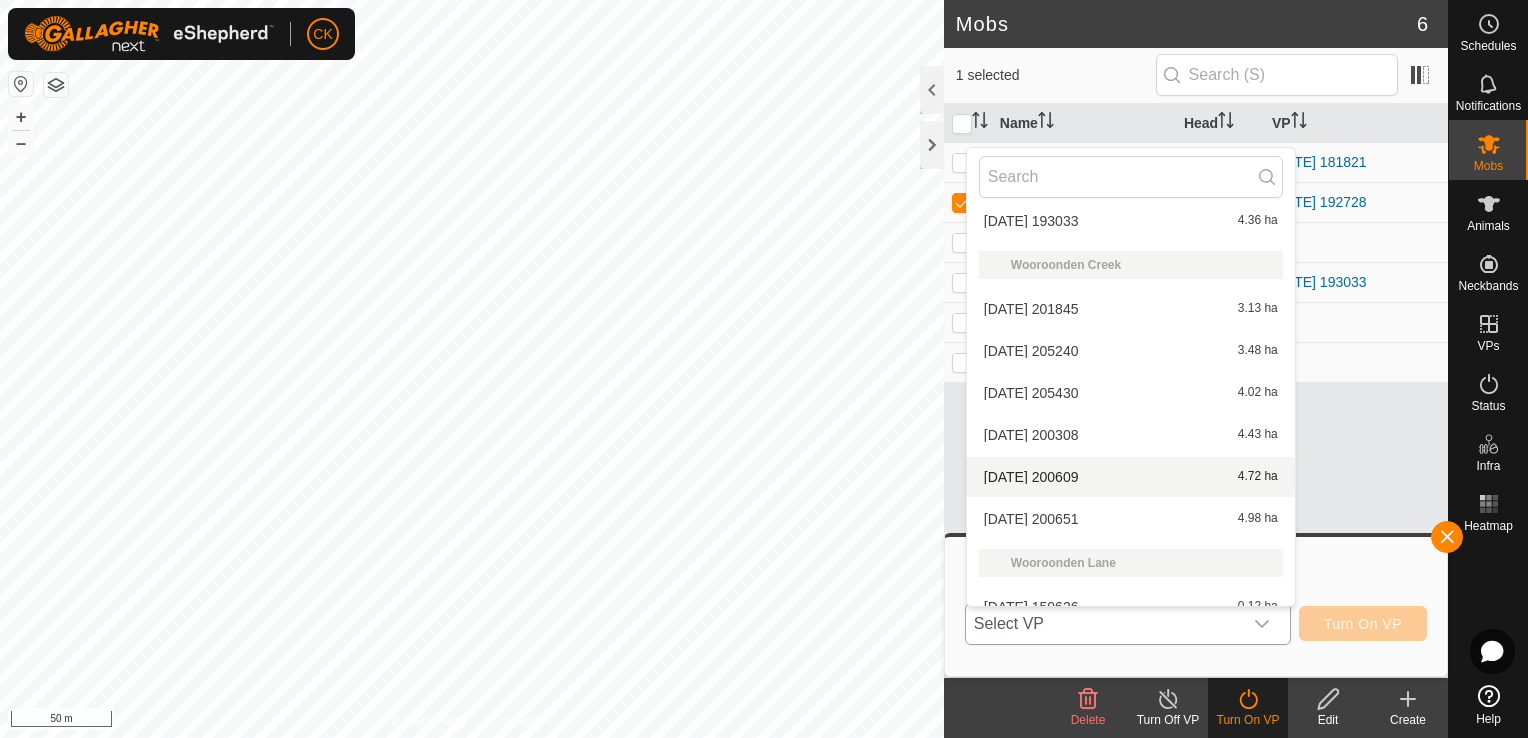 scroll, scrollTop: 430, scrollLeft: 0, axis: vertical 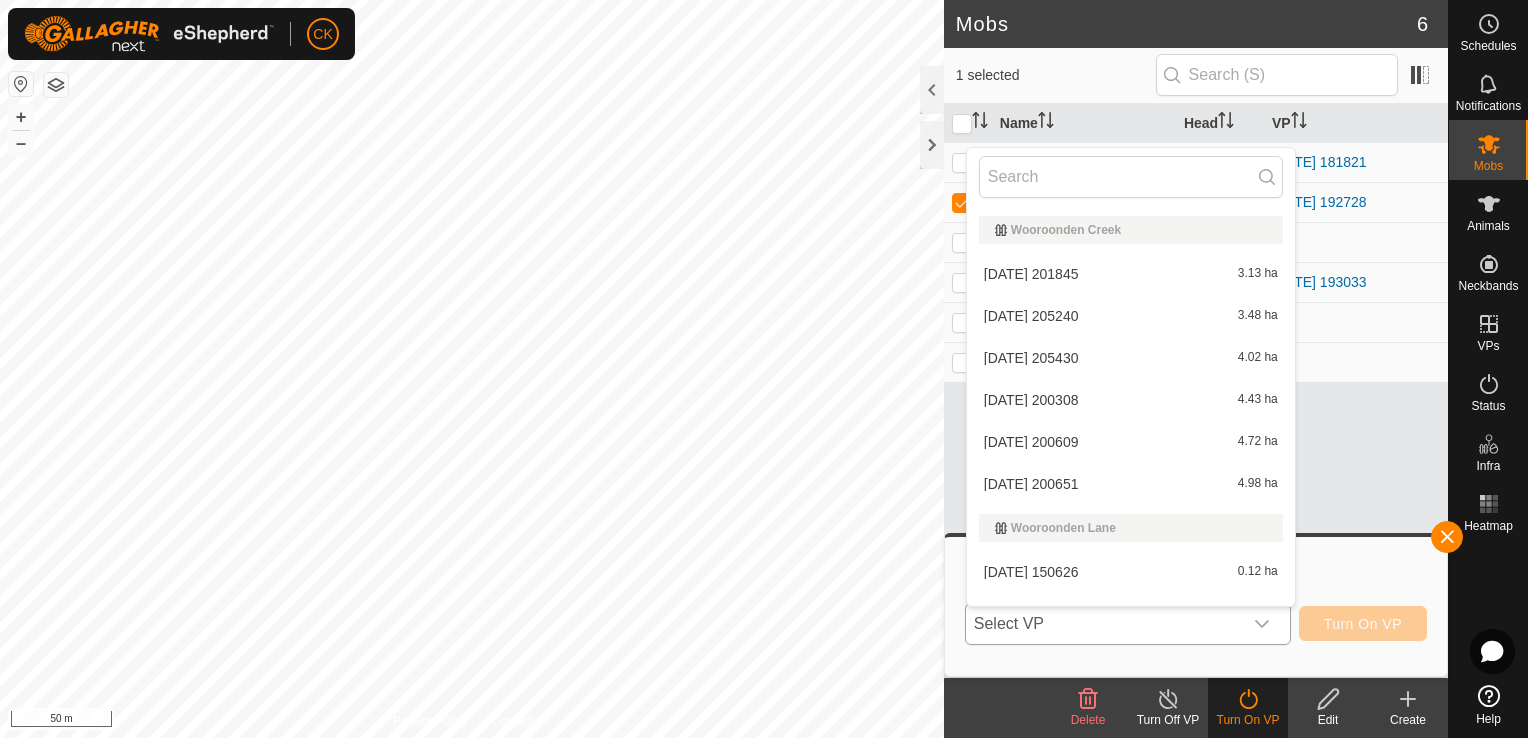 click on "[DATE] 200651  4.98 ha" at bounding box center (1131, 484) 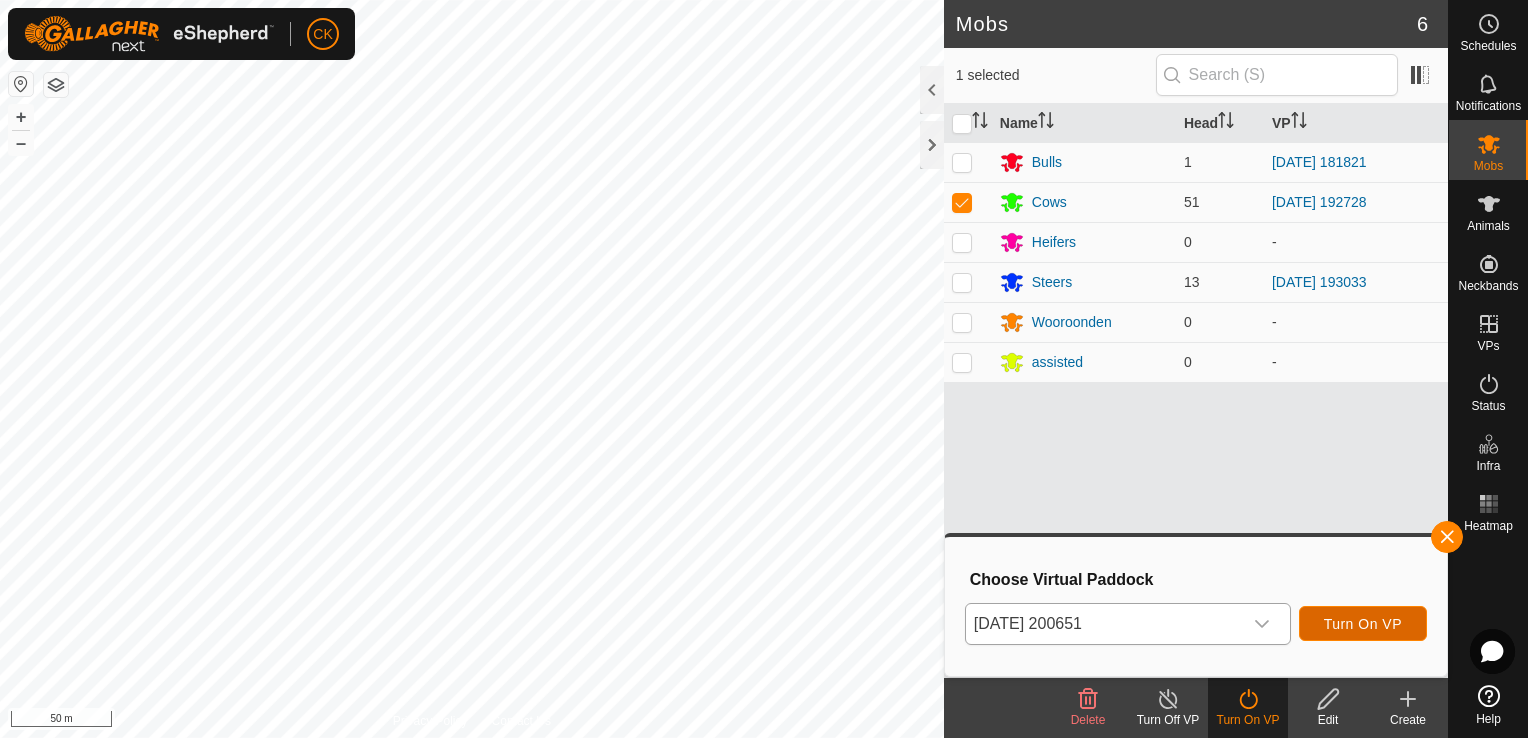 click on "Turn On VP" at bounding box center [1363, 623] 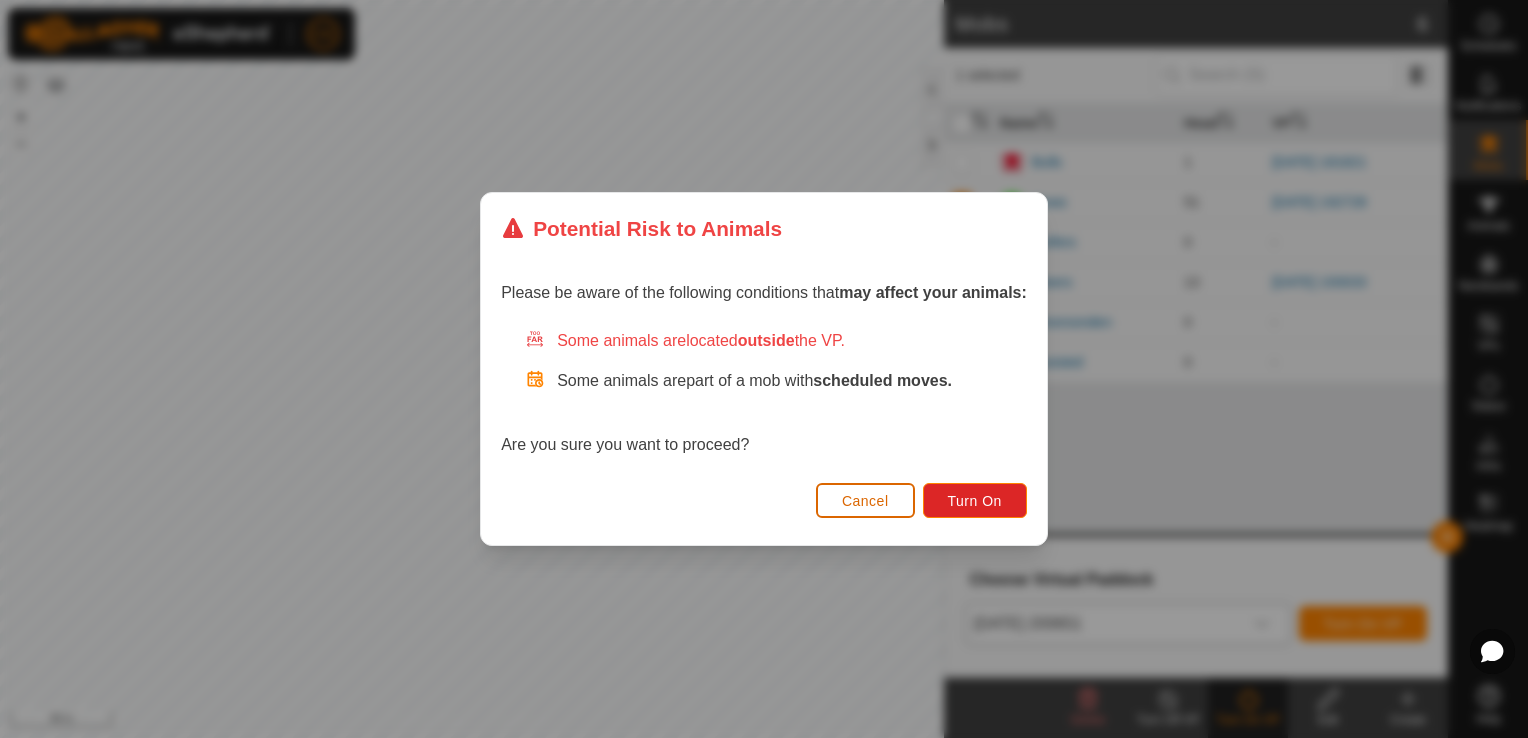 click on "Cancel" at bounding box center [865, 501] 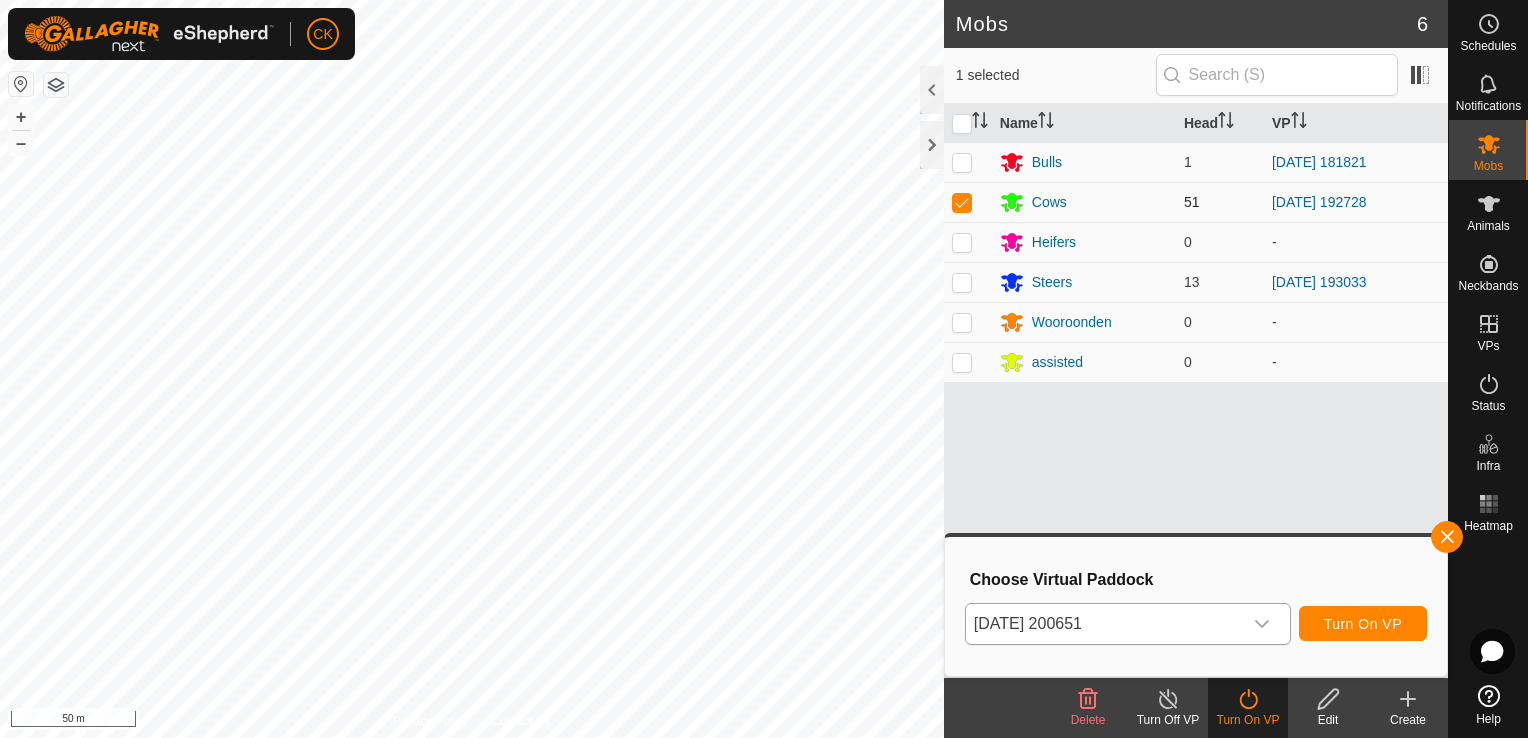 click at bounding box center (962, 202) 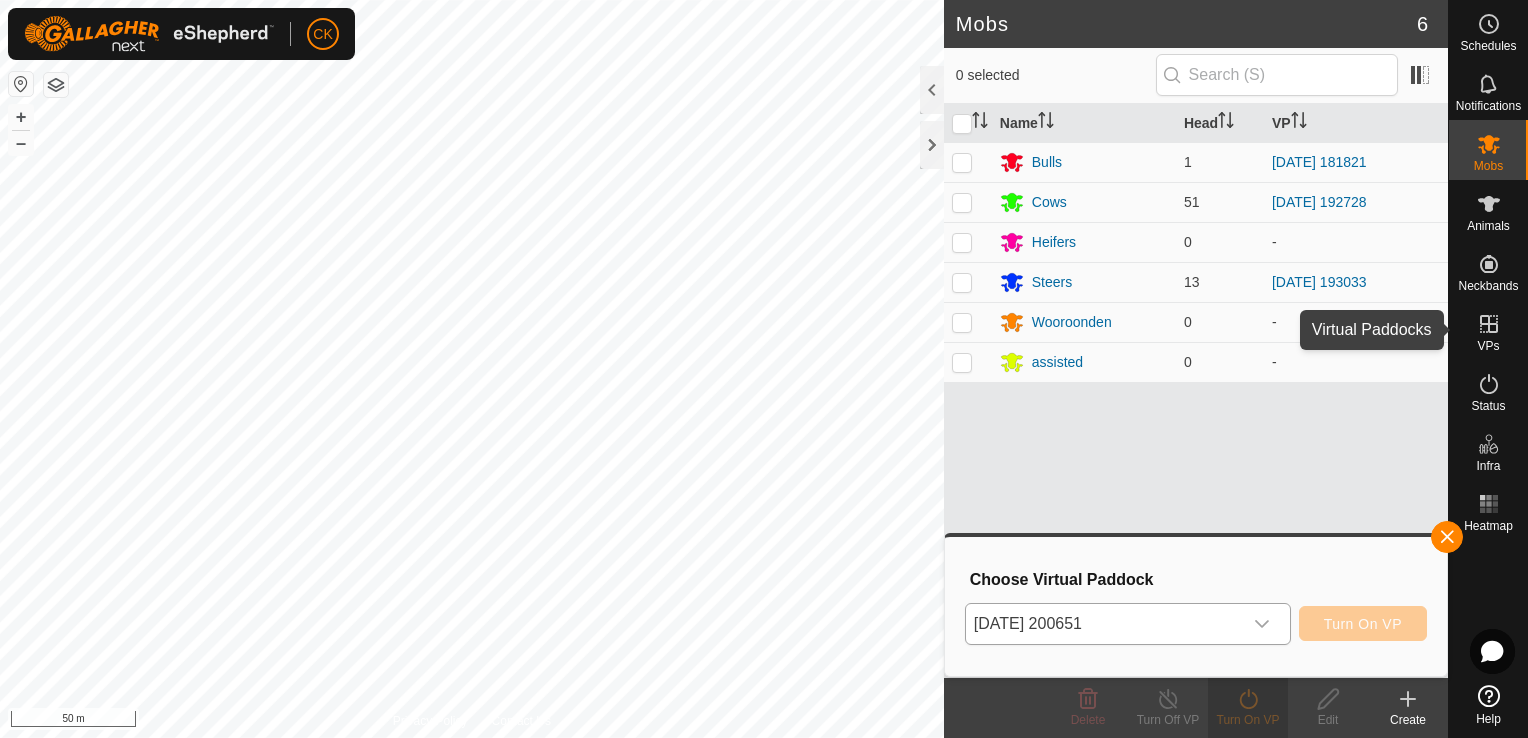 click 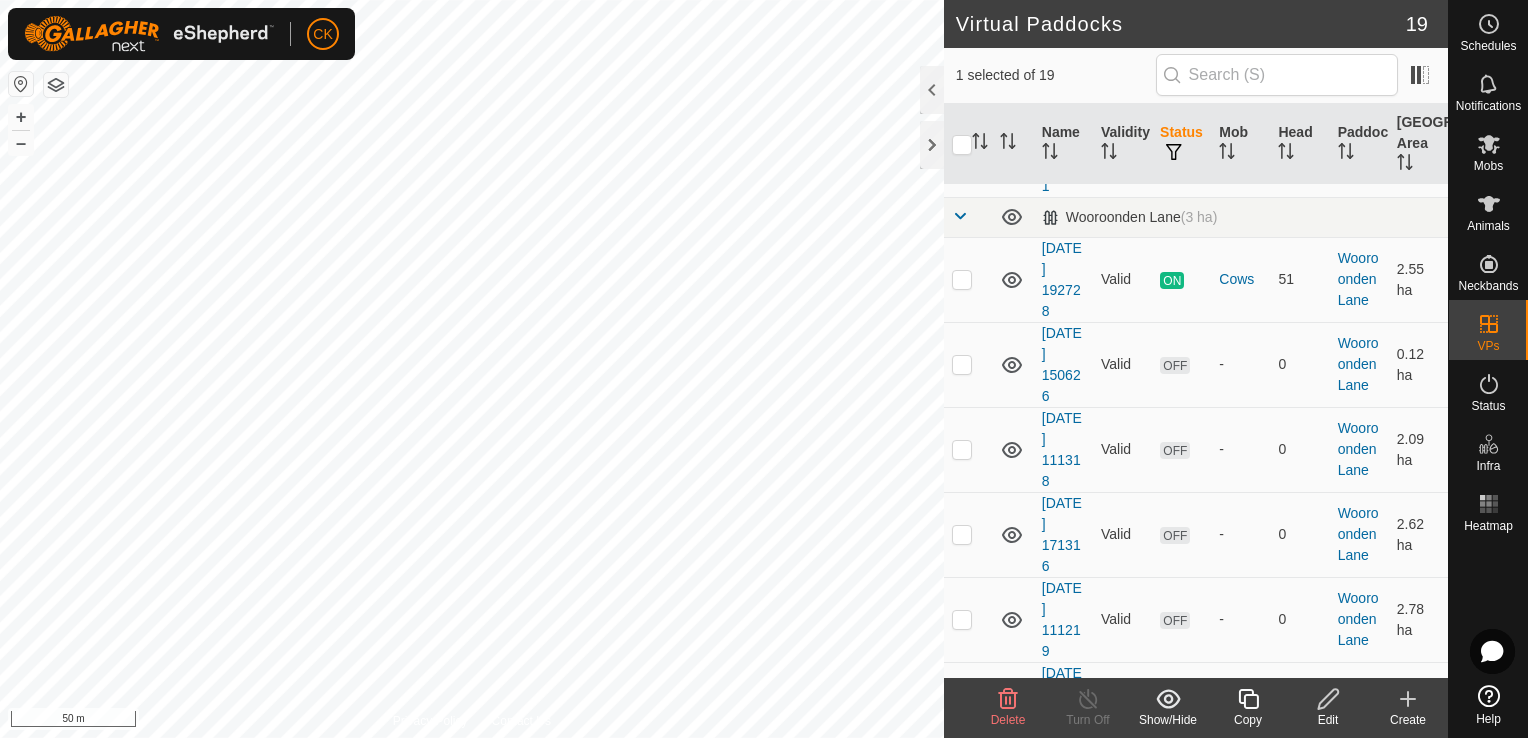 scroll, scrollTop: 1300, scrollLeft: 0, axis: vertical 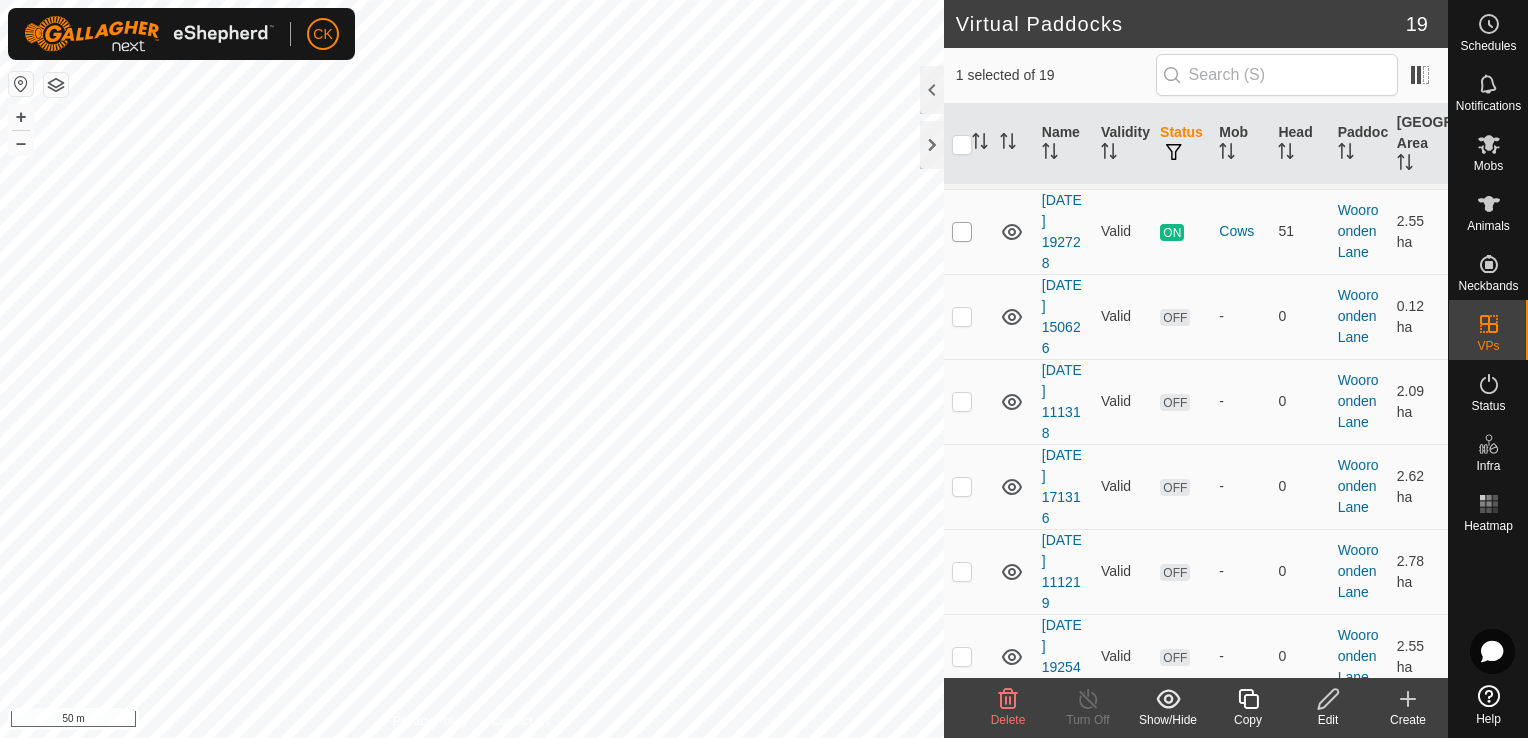 click at bounding box center (962, 232) 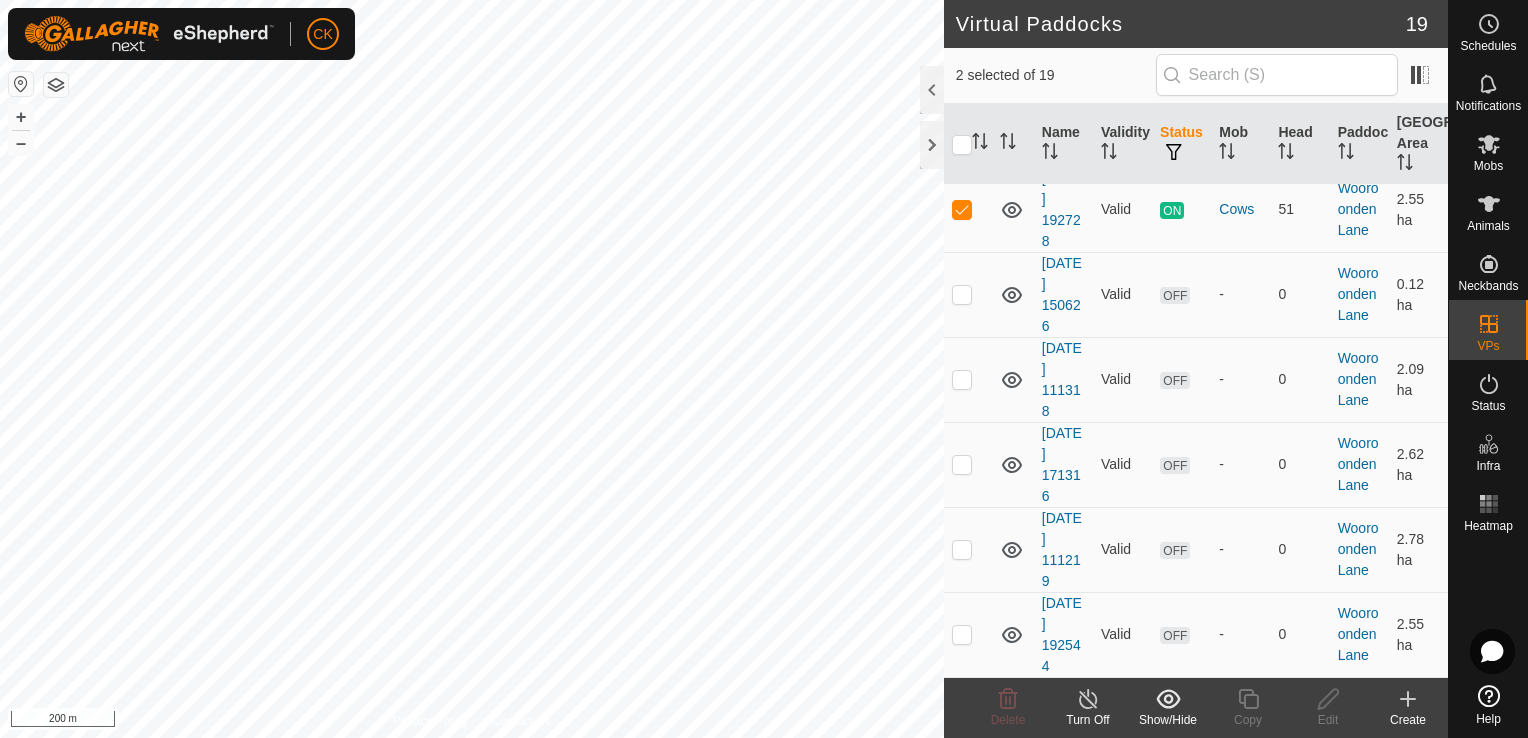 scroll, scrollTop: 1400, scrollLeft: 0, axis: vertical 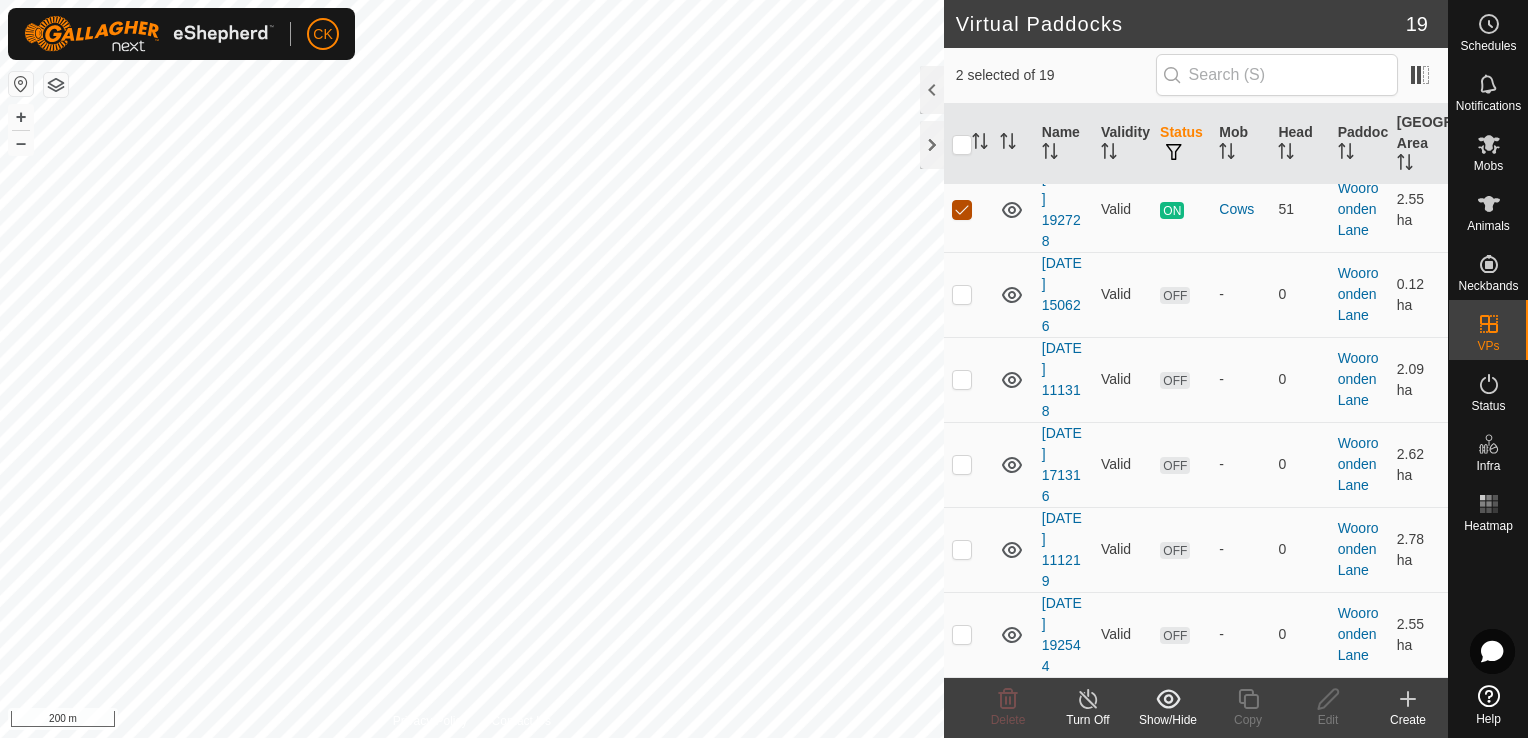 click at bounding box center (962, 210) 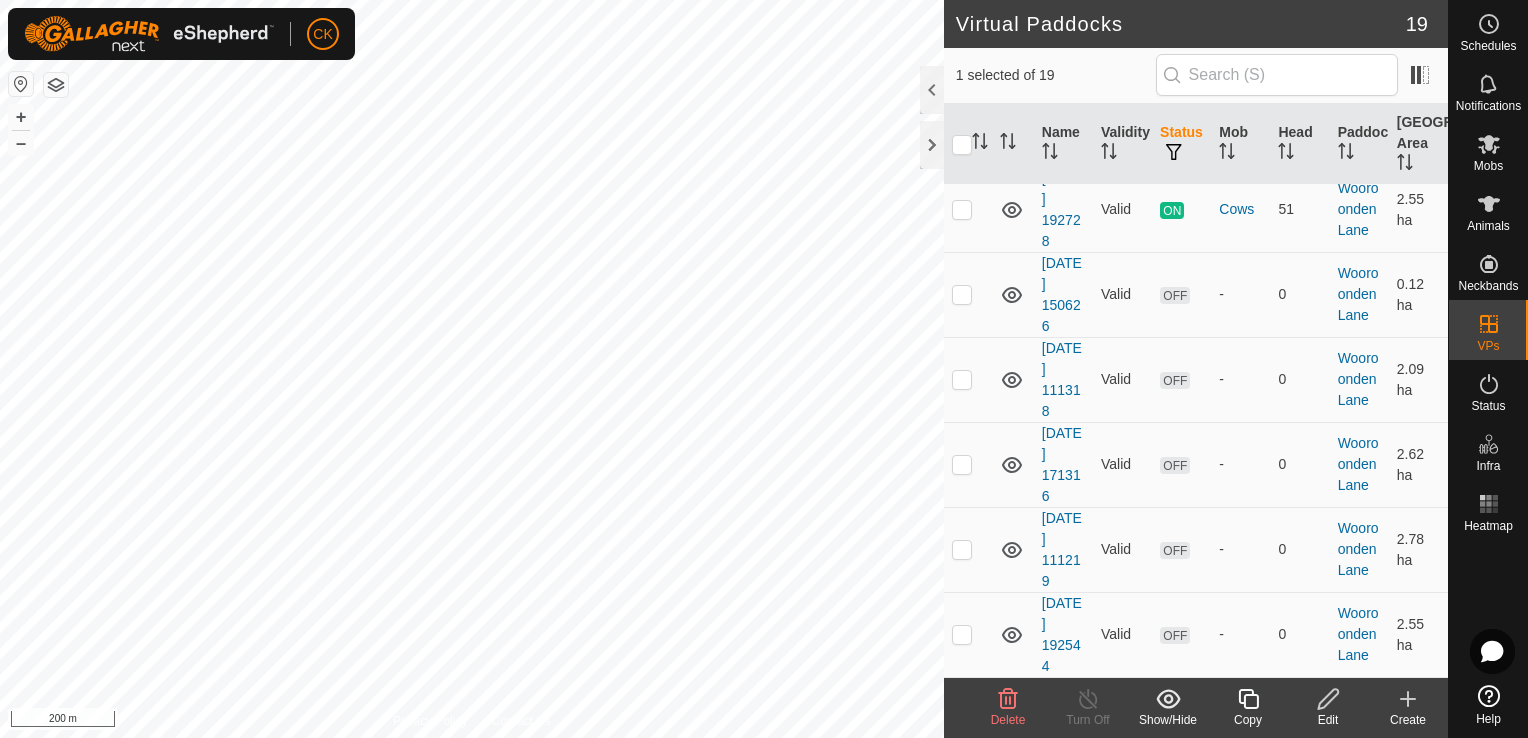 scroll, scrollTop: 1321, scrollLeft: 0, axis: vertical 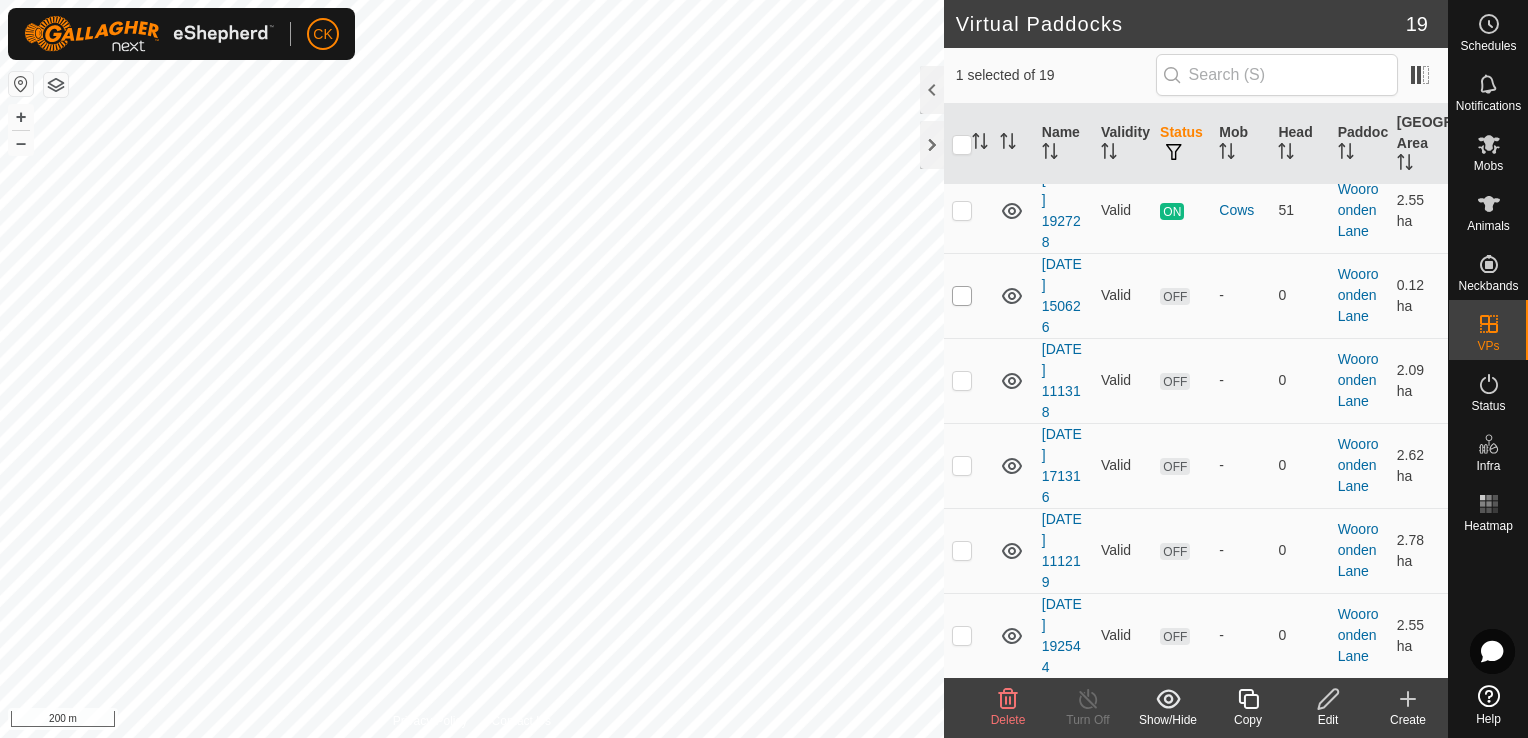 click at bounding box center (962, 296) 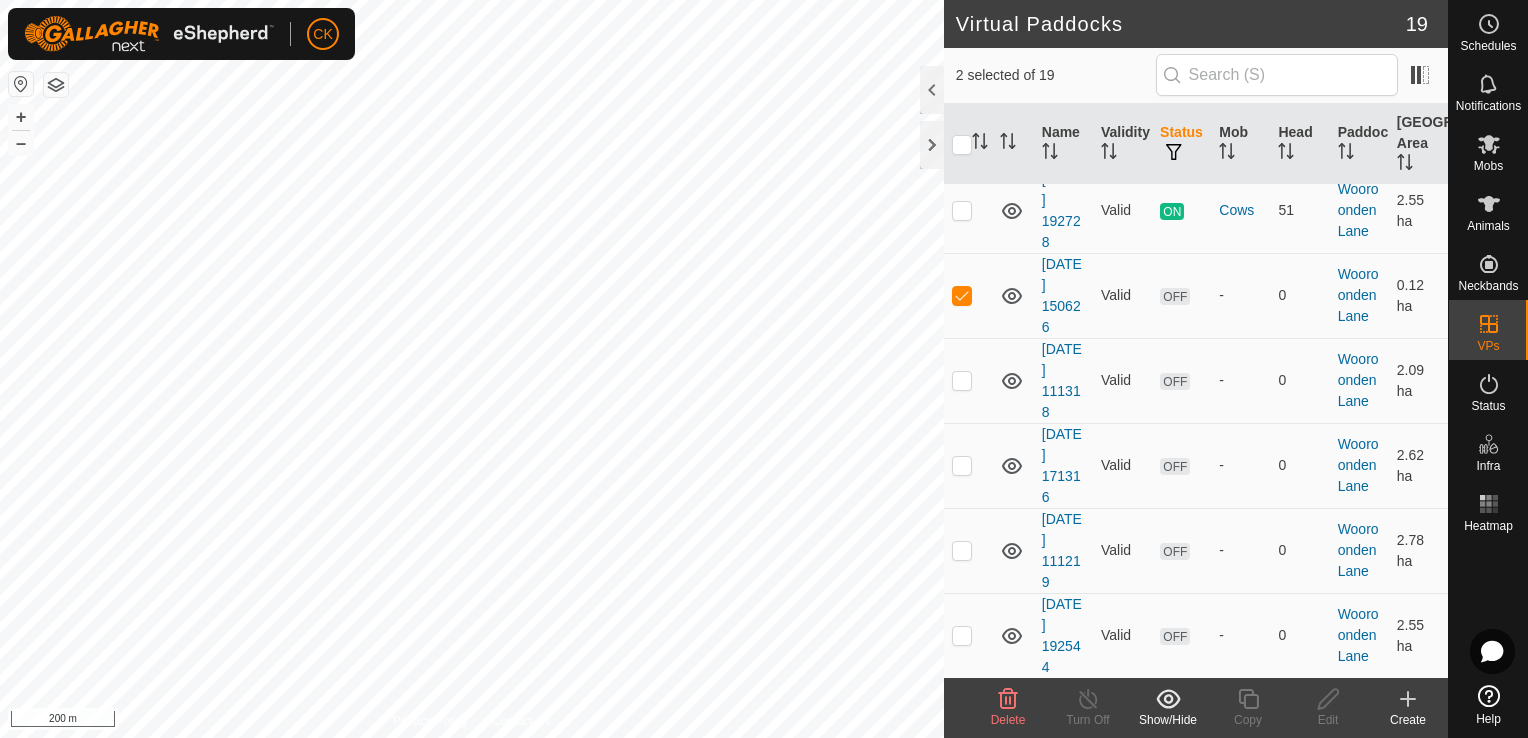click at bounding box center [962, 86] 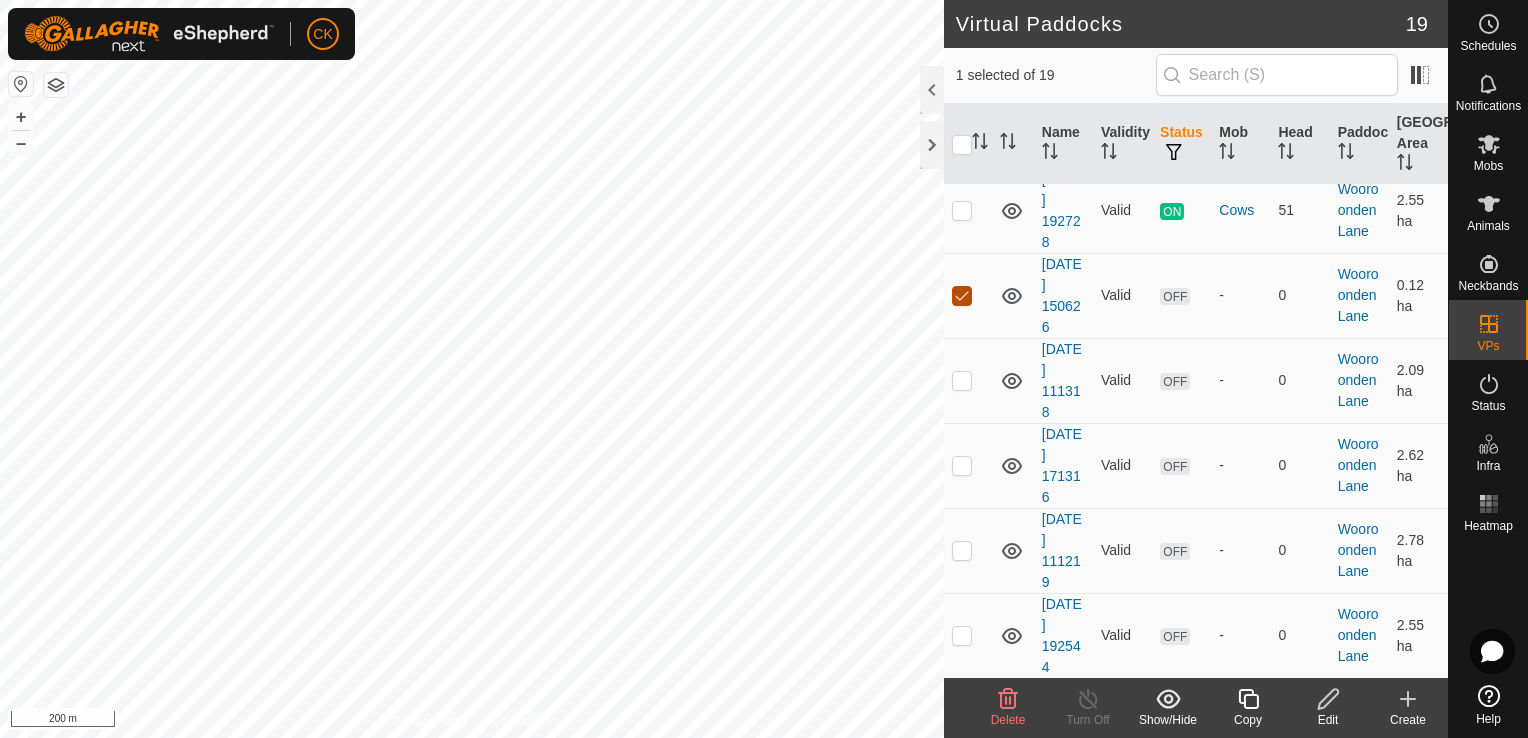 click at bounding box center (962, 296) 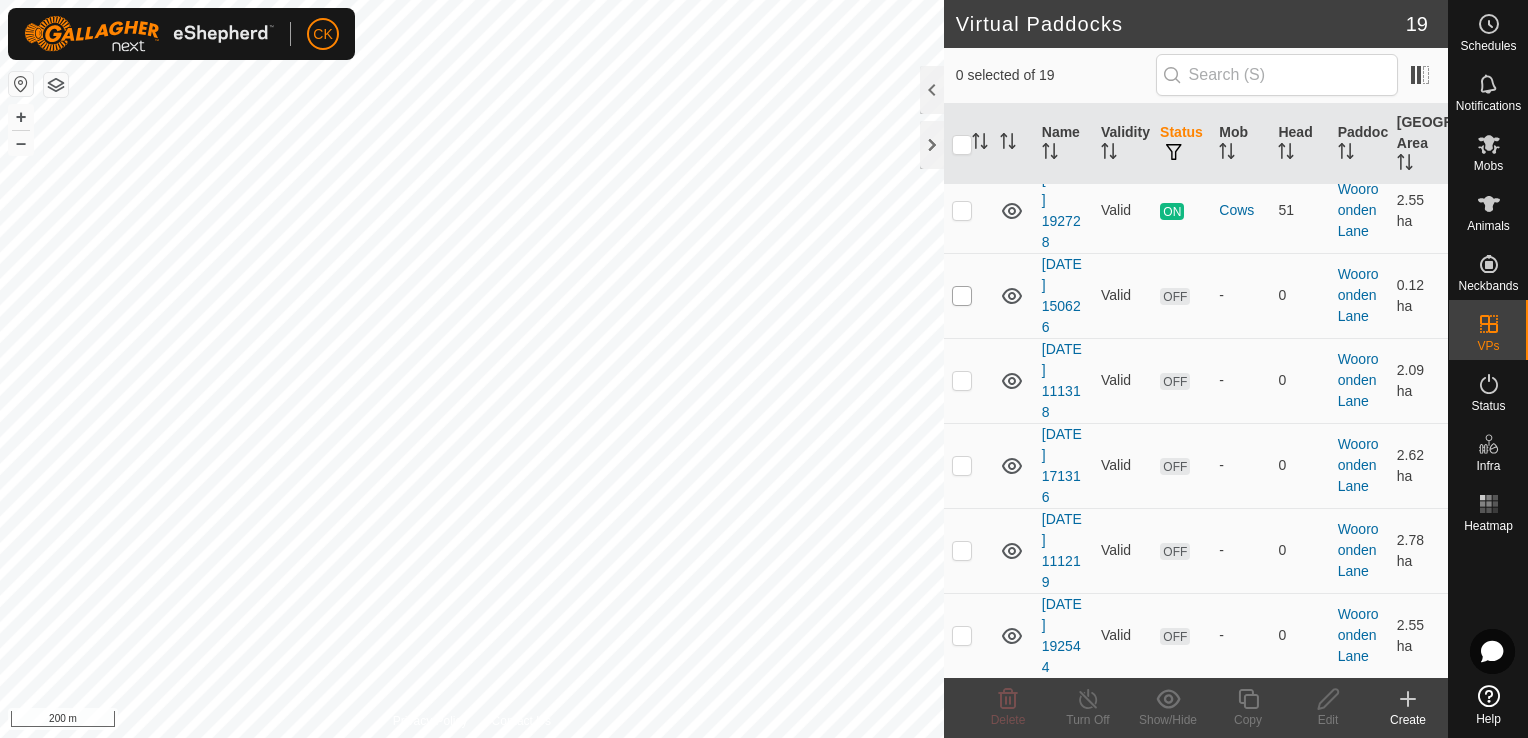 click at bounding box center (962, 296) 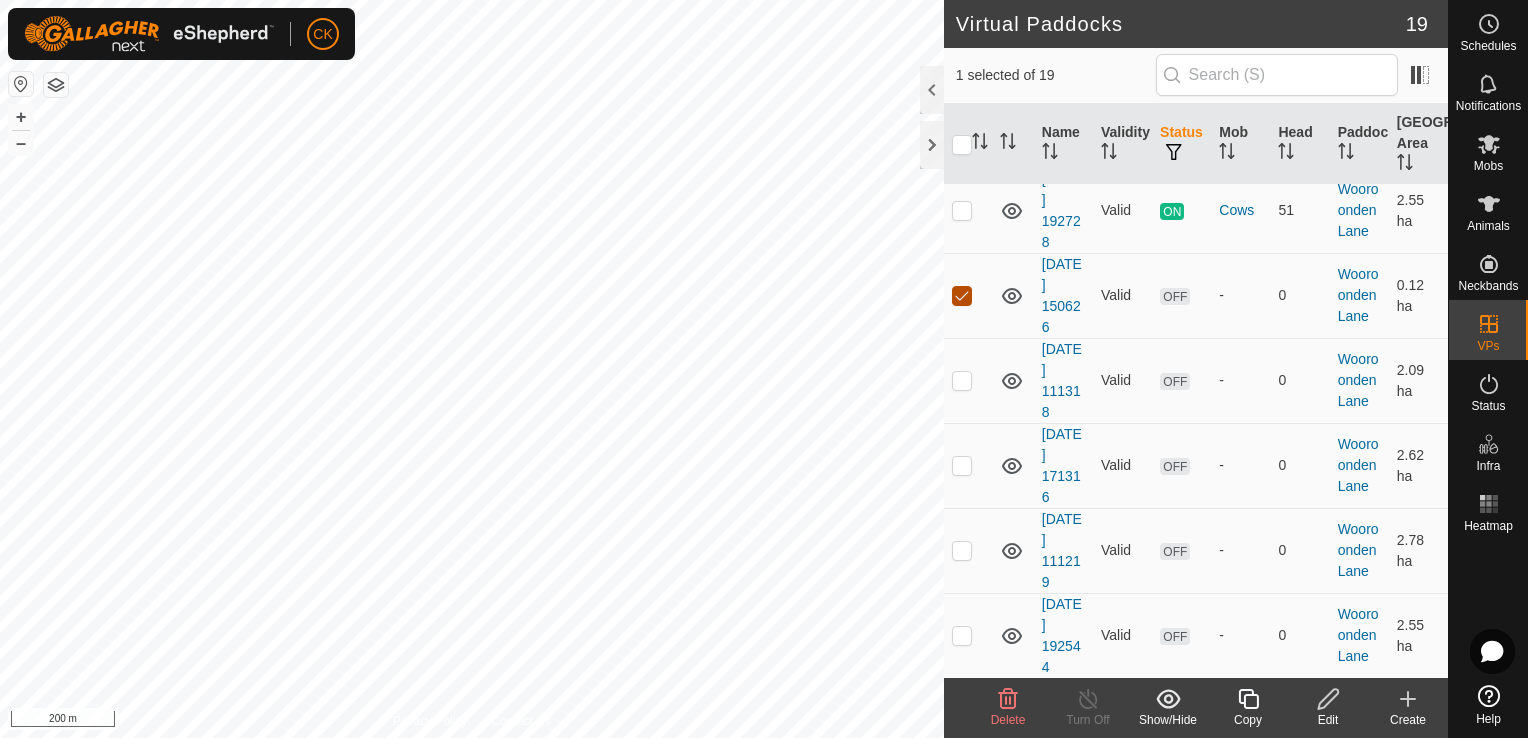 click at bounding box center (962, 296) 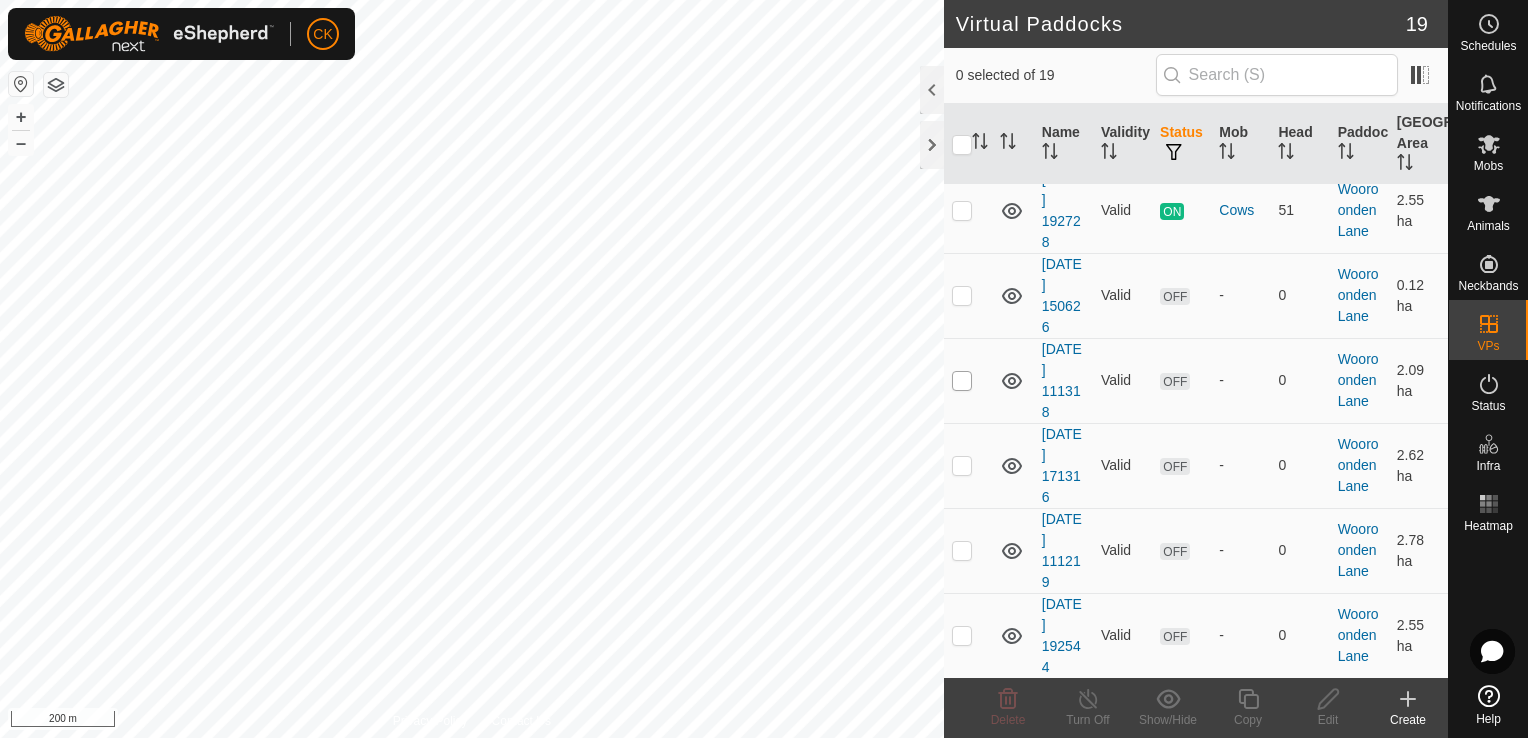 click at bounding box center [962, 381] 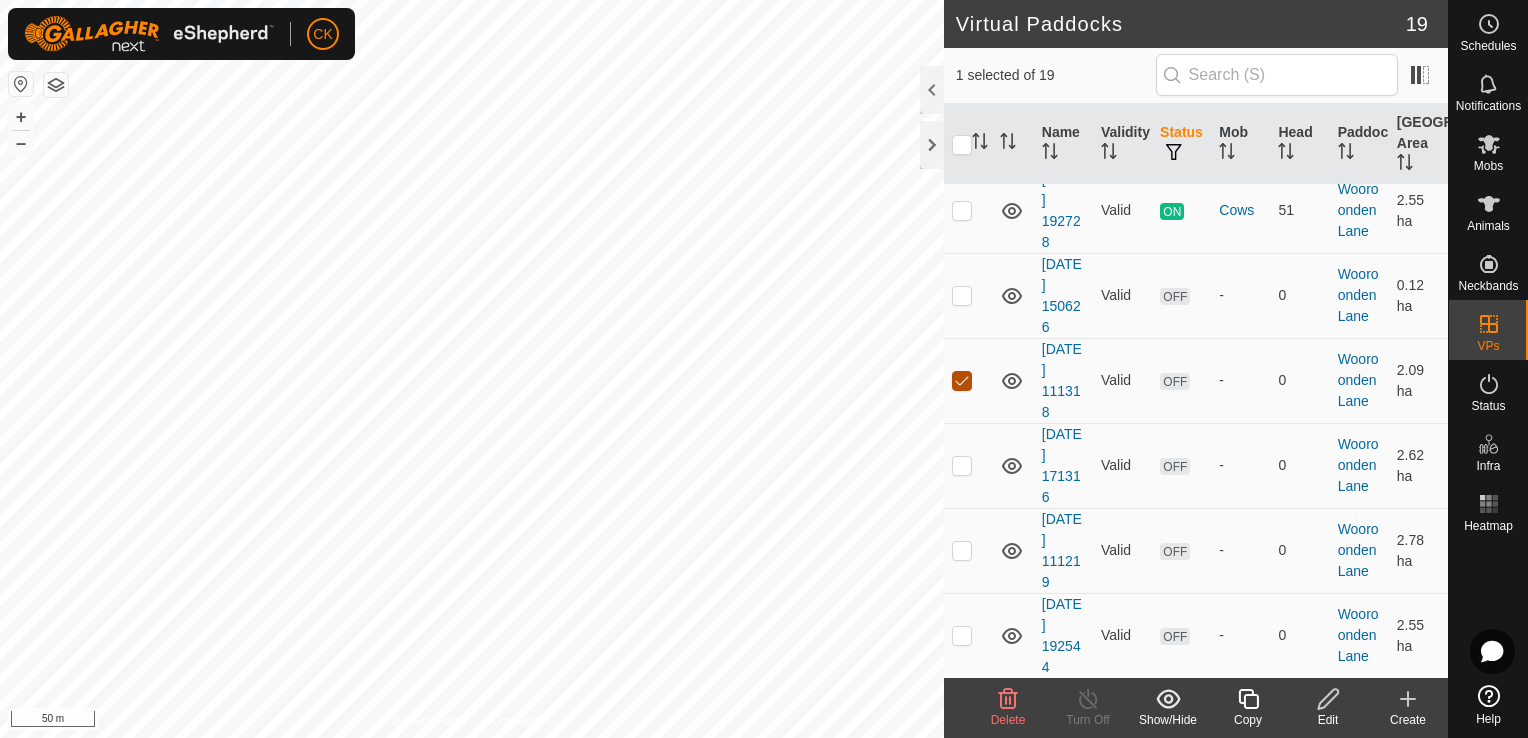 click at bounding box center [962, 381] 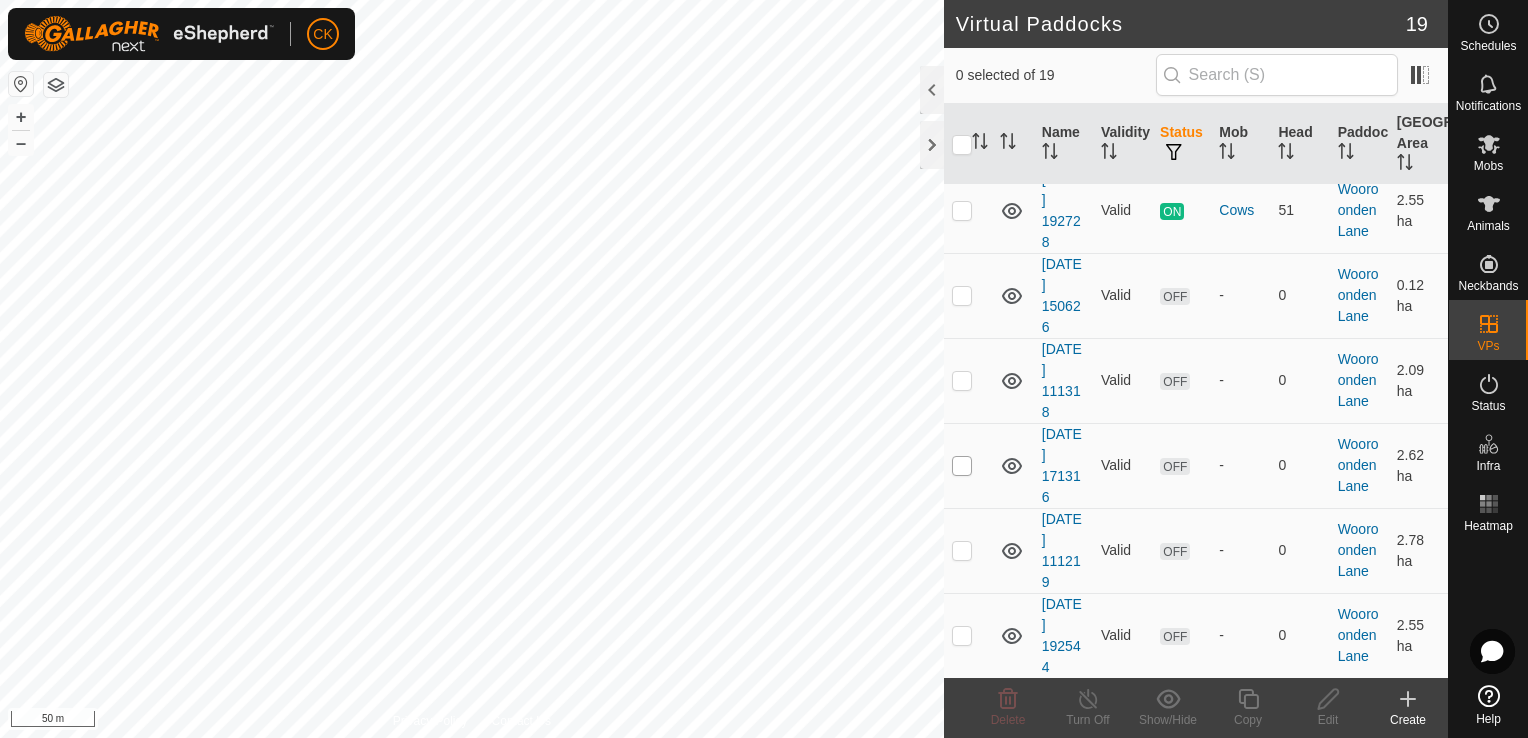 click at bounding box center (962, 466) 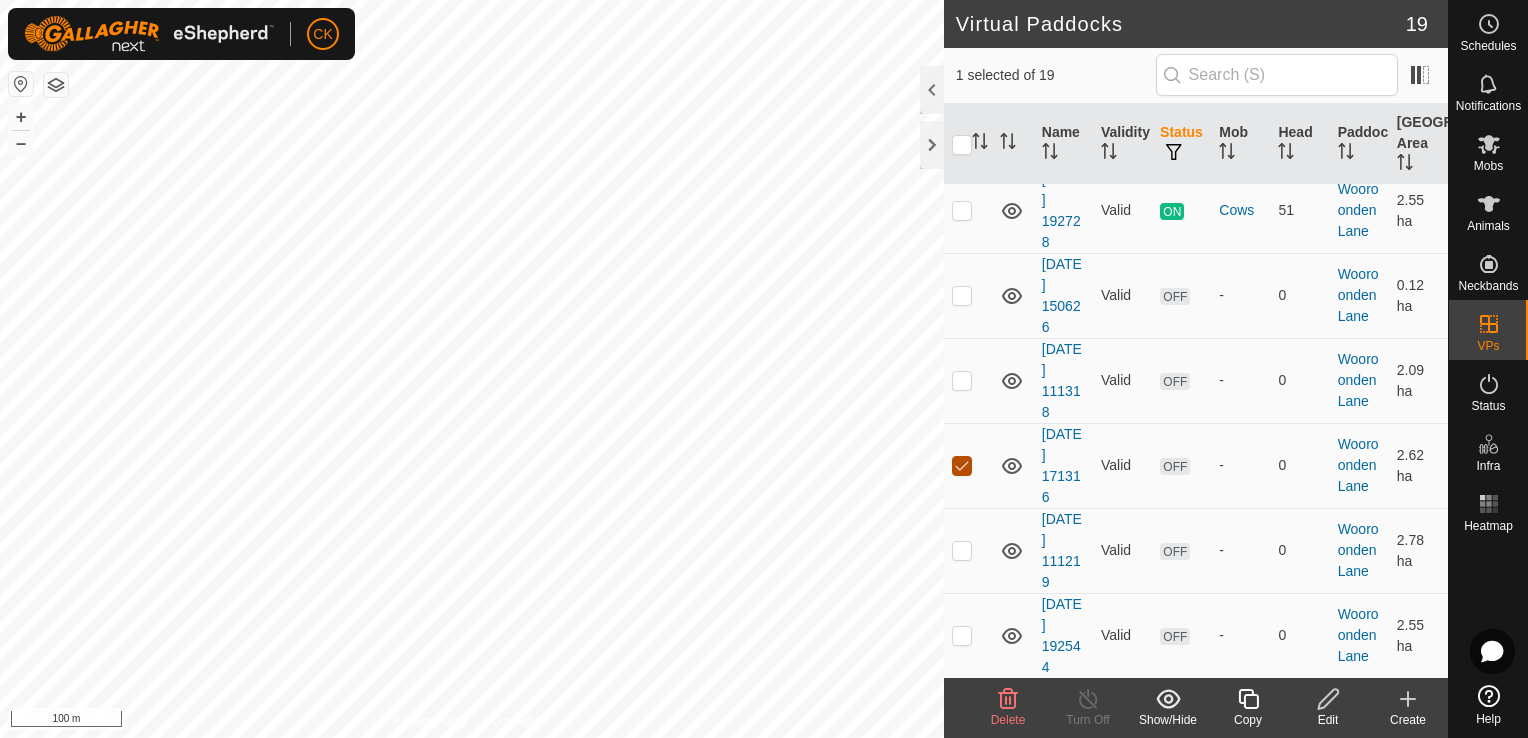 click at bounding box center [962, 466] 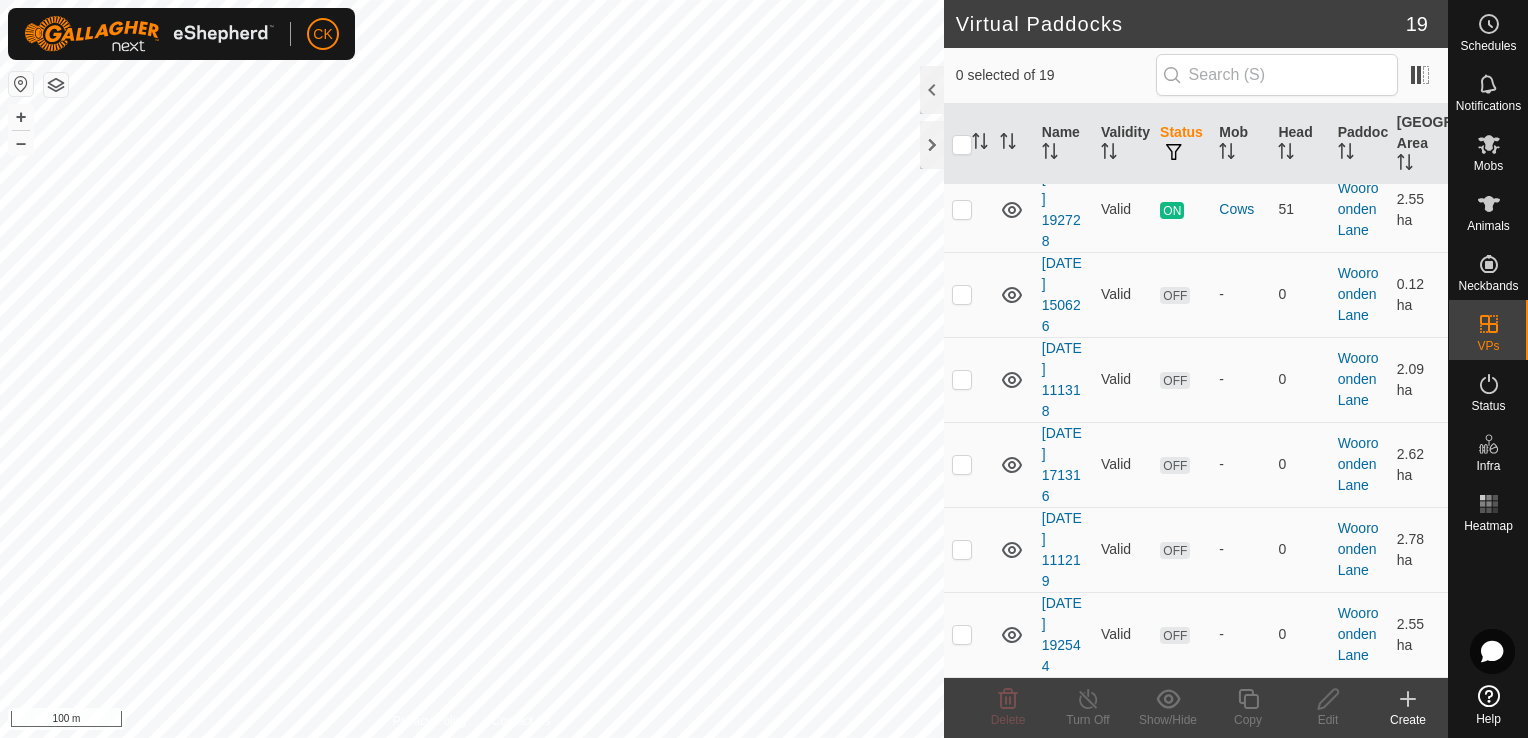 scroll, scrollTop: 1421, scrollLeft: 0, axis: vertical 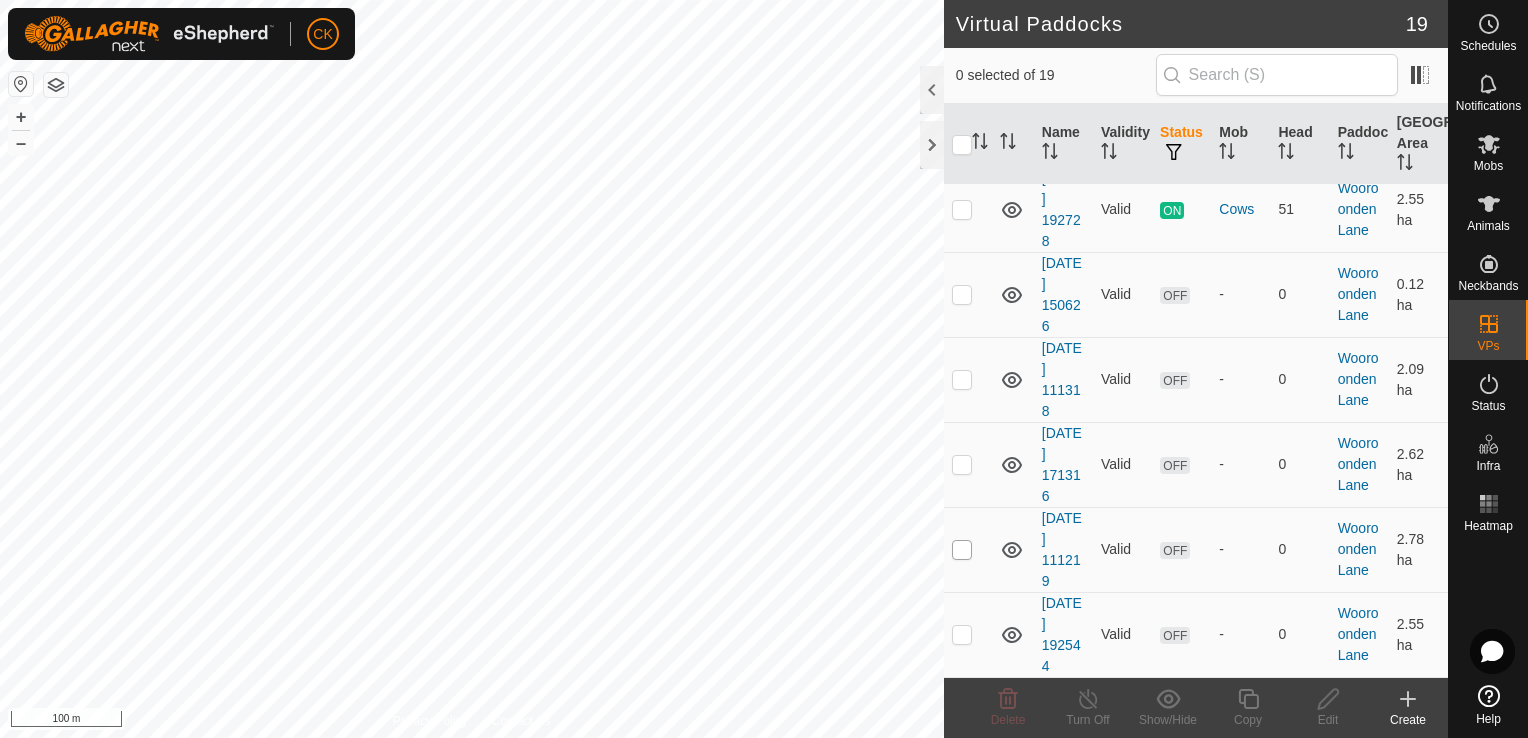 click at bounding box center [962, 550] 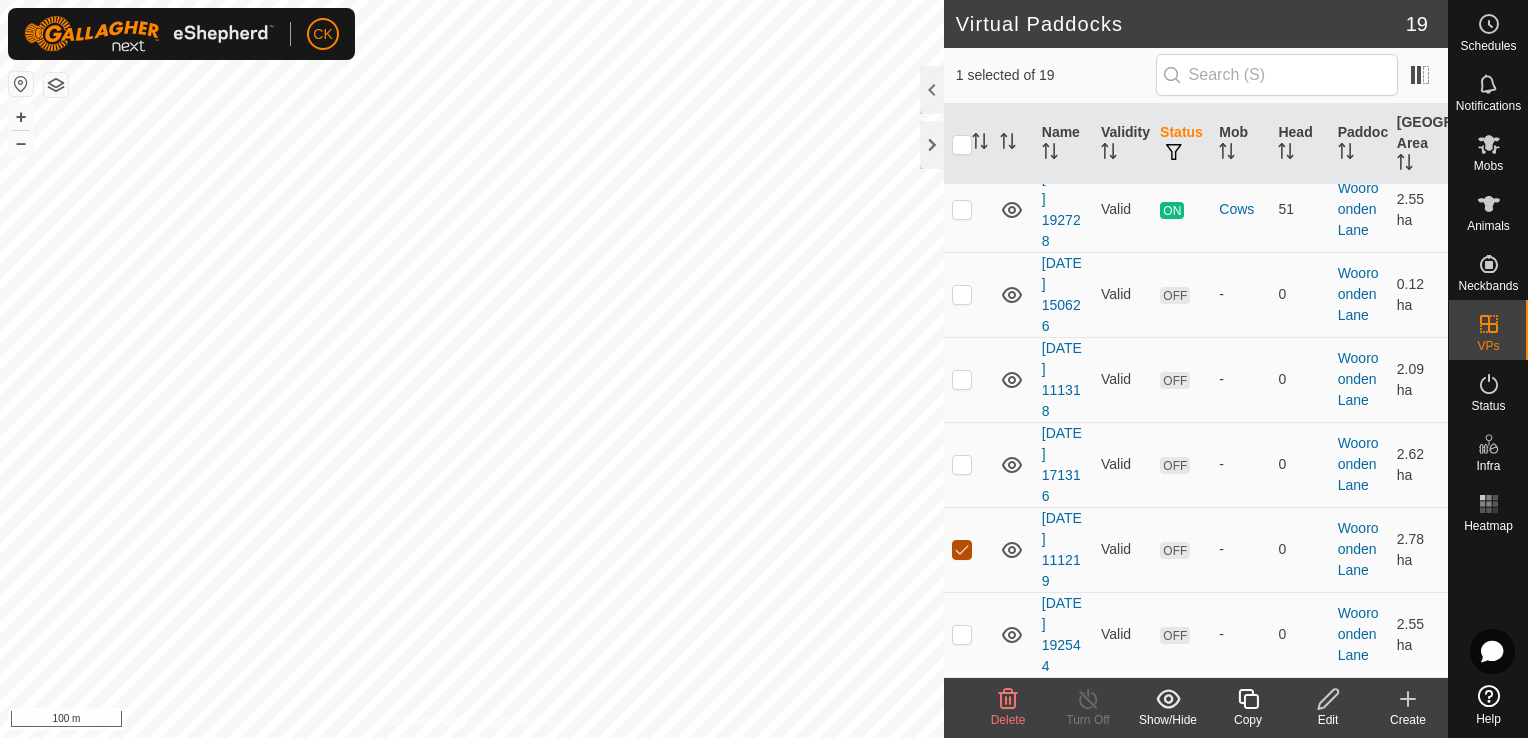 click at bounding box center (962, 550) 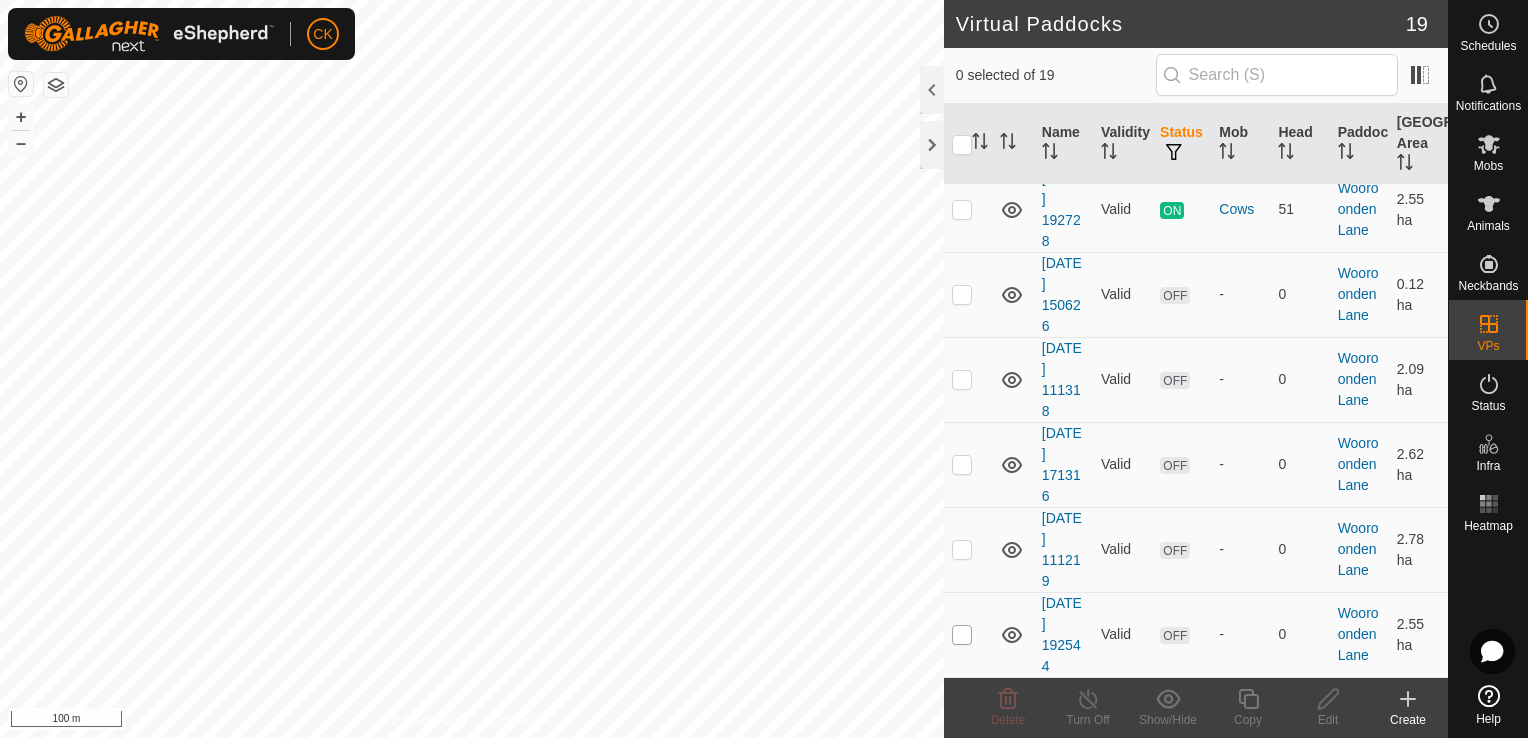 click at bounding box center [962, 635] 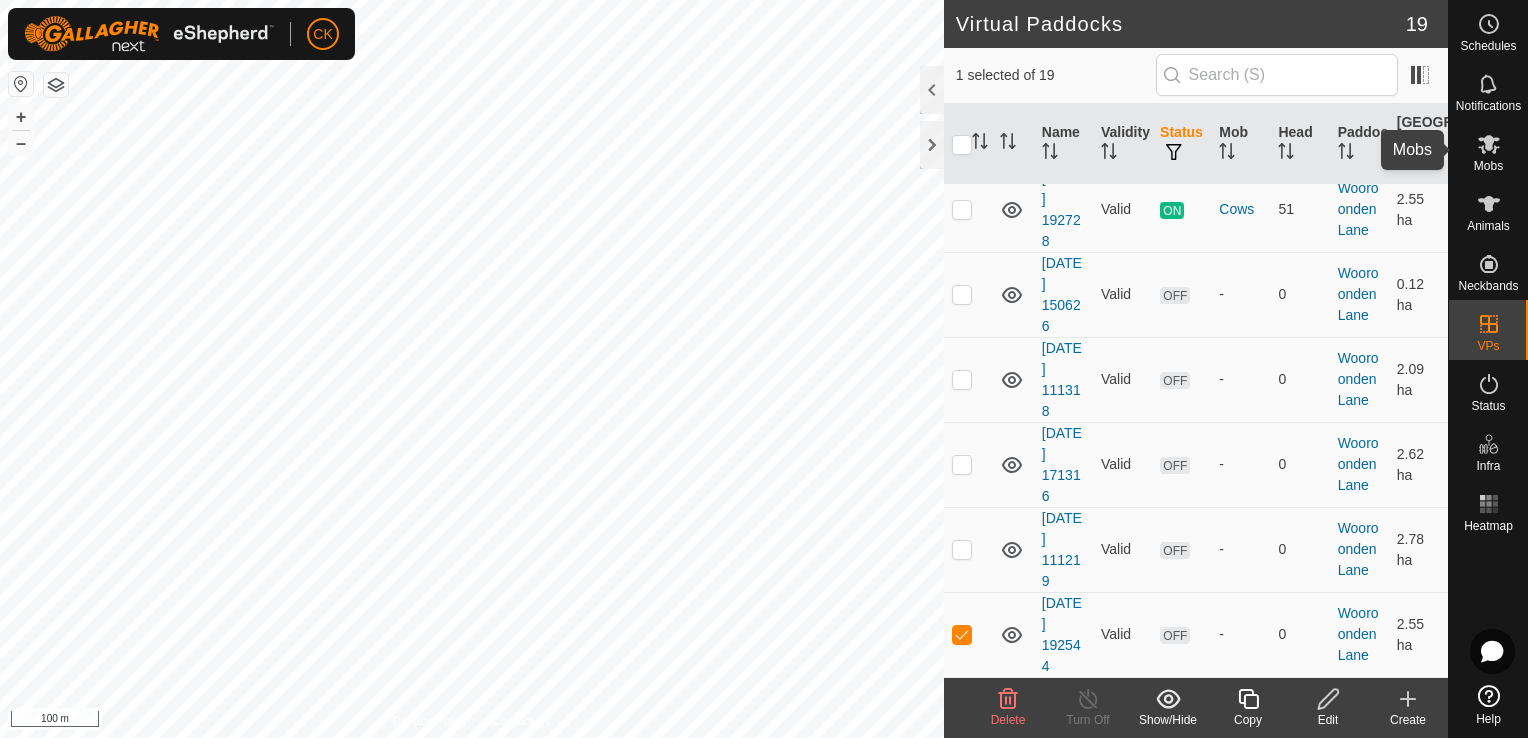 click 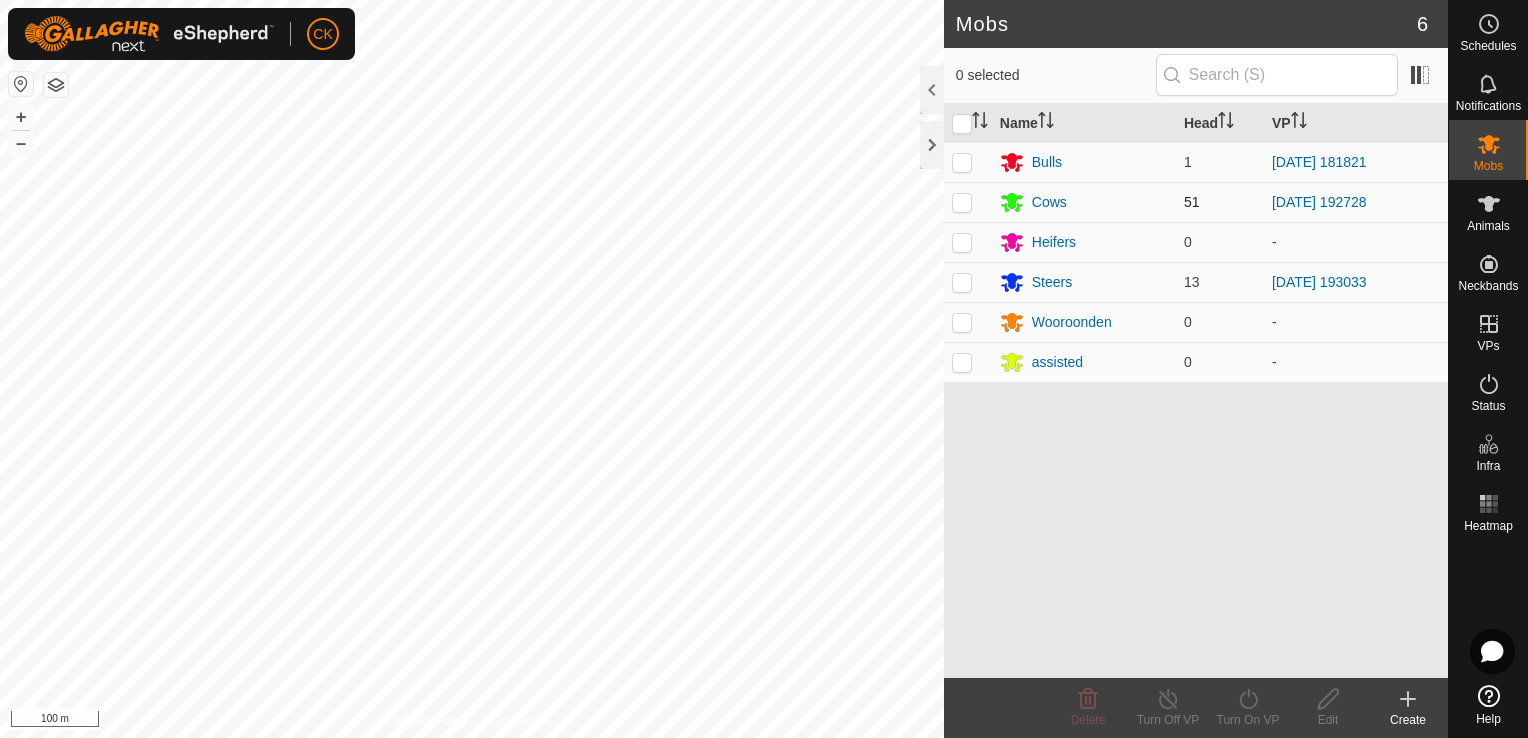 click at bounding box center [962, 202] 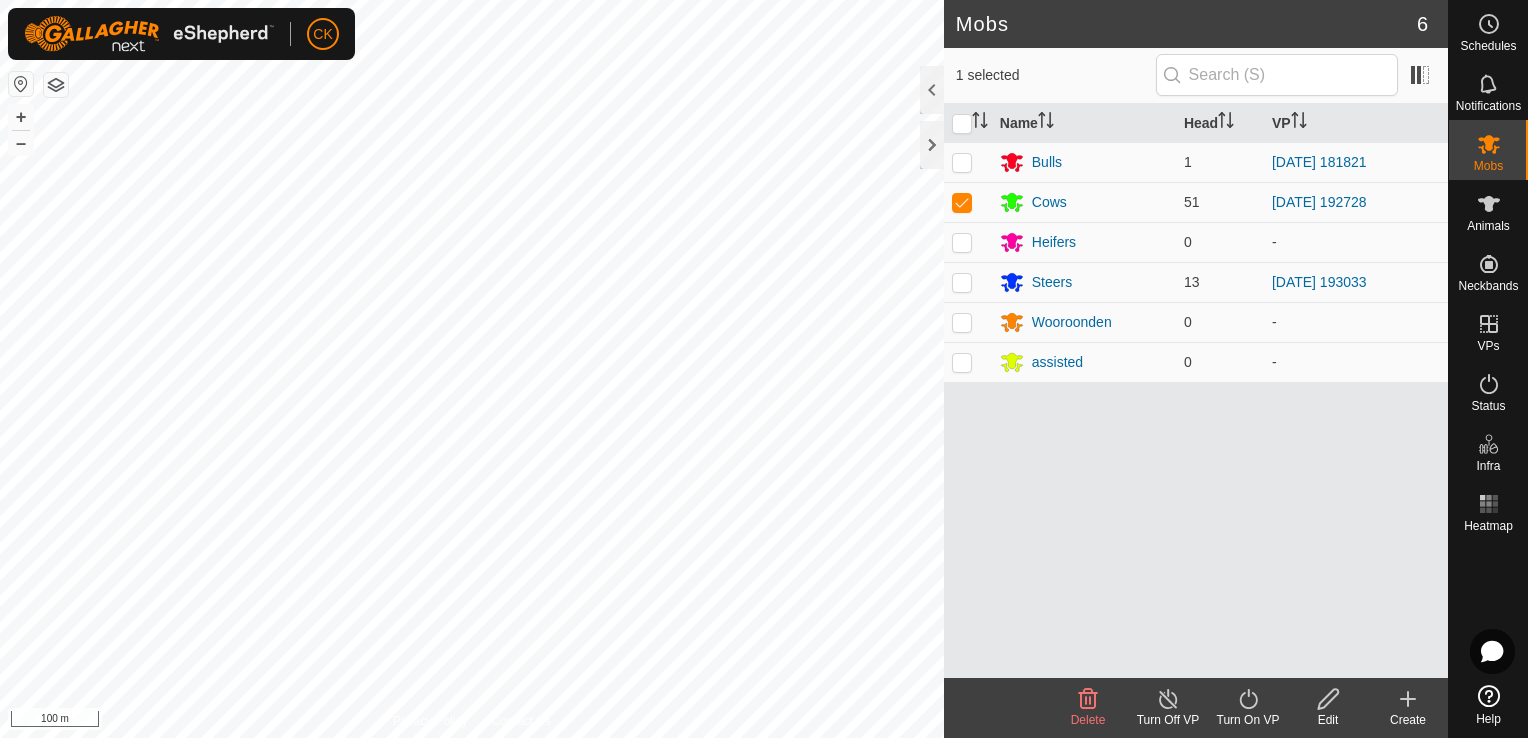 click 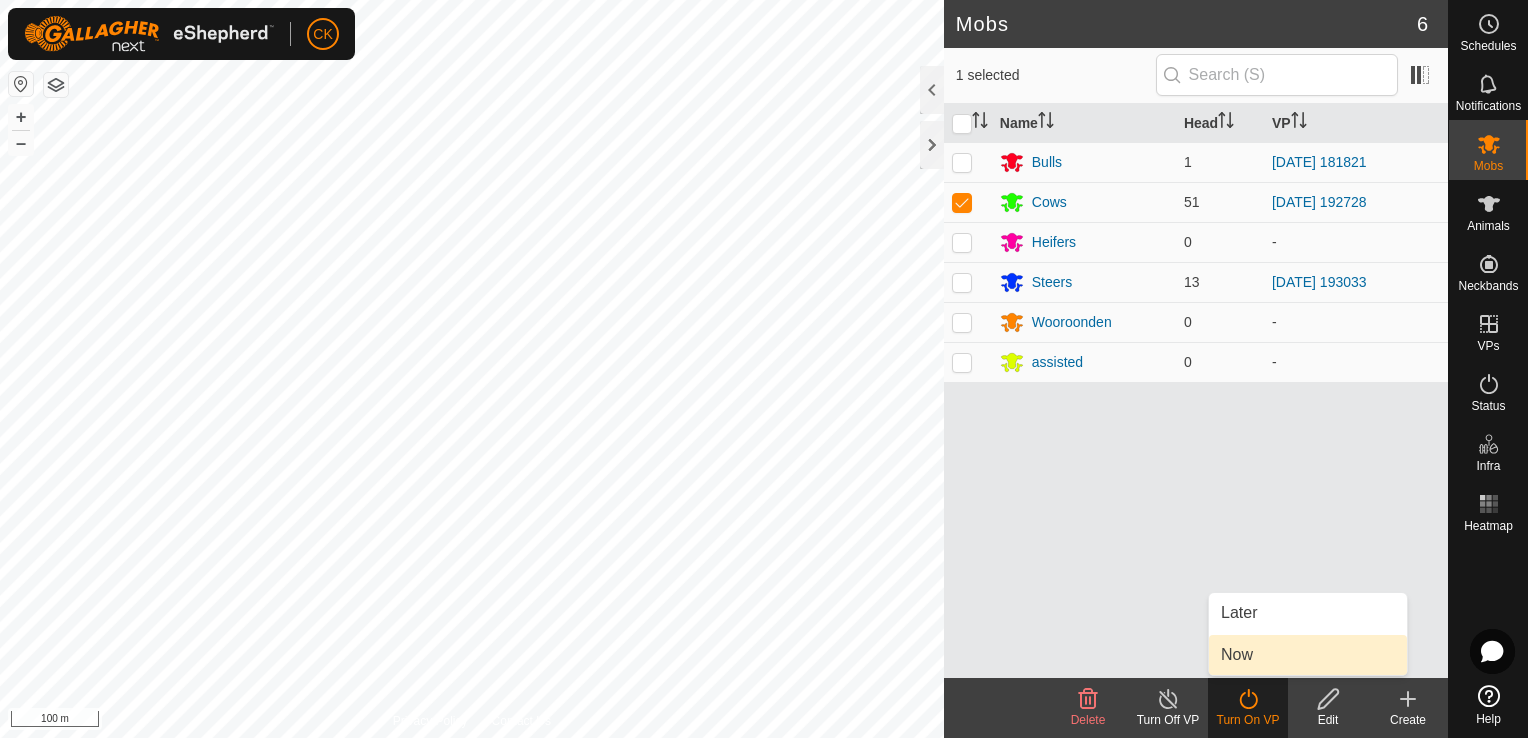 click on "Now" at bounding box center [1308, 655] 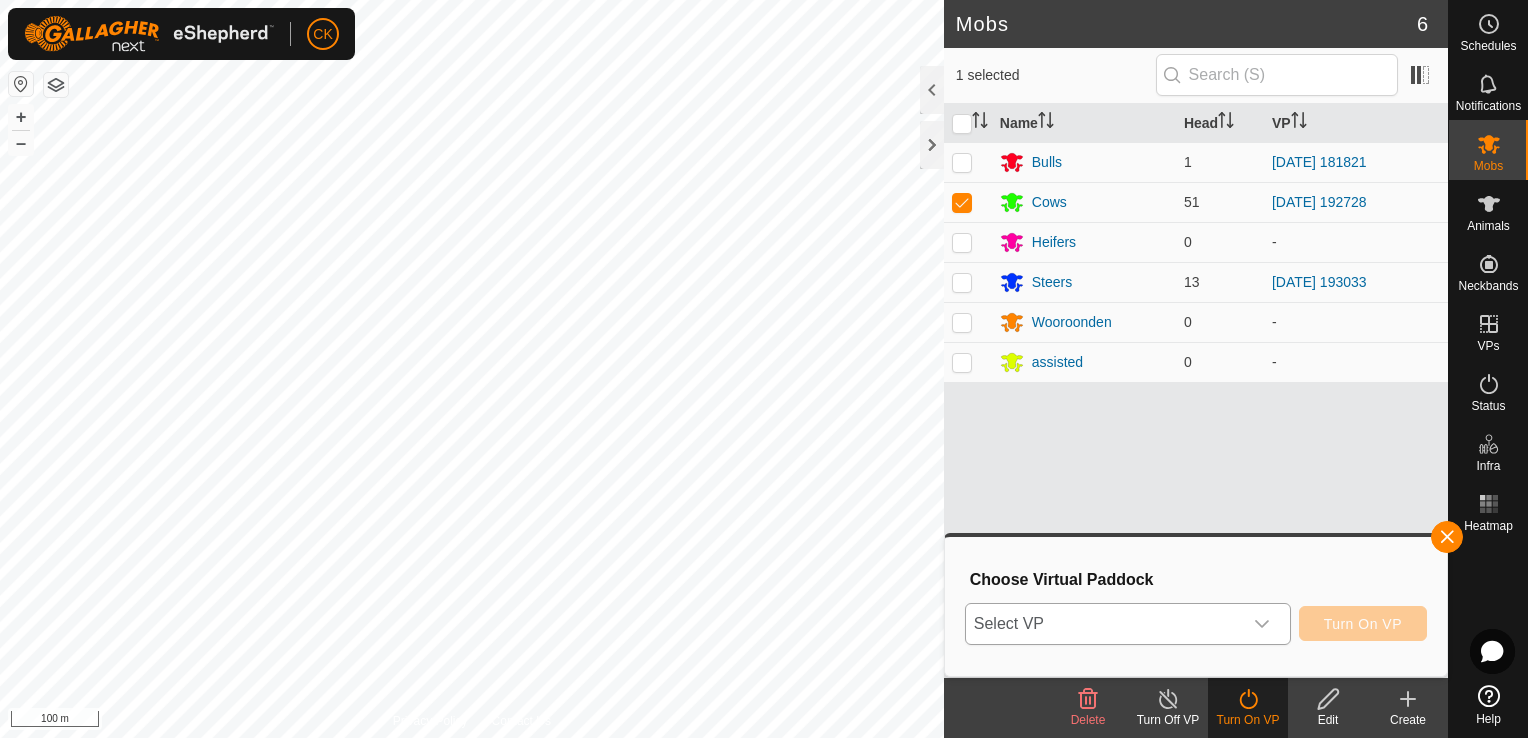 click 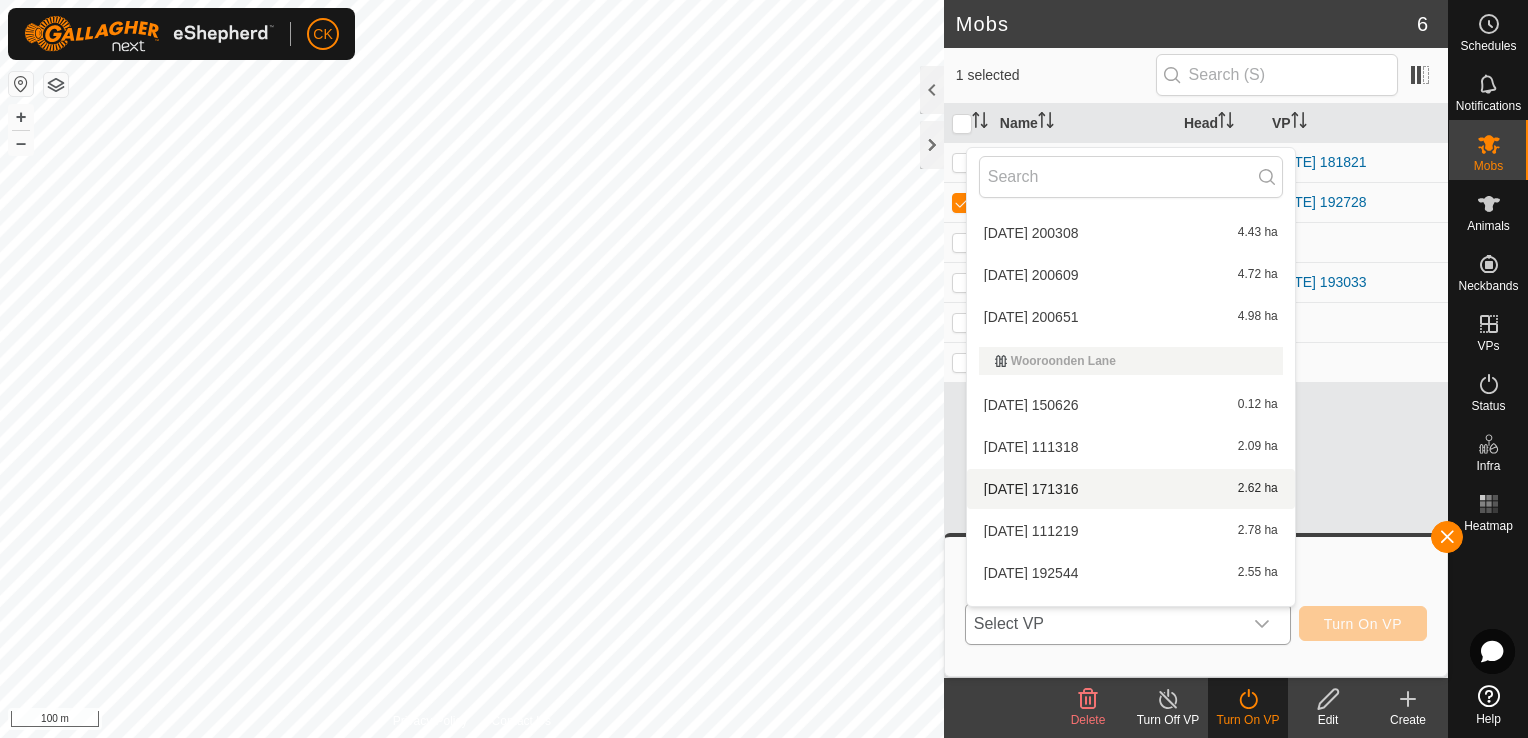 scroll, scrollTop: 626, scrollLeft: 0, axis: vertical 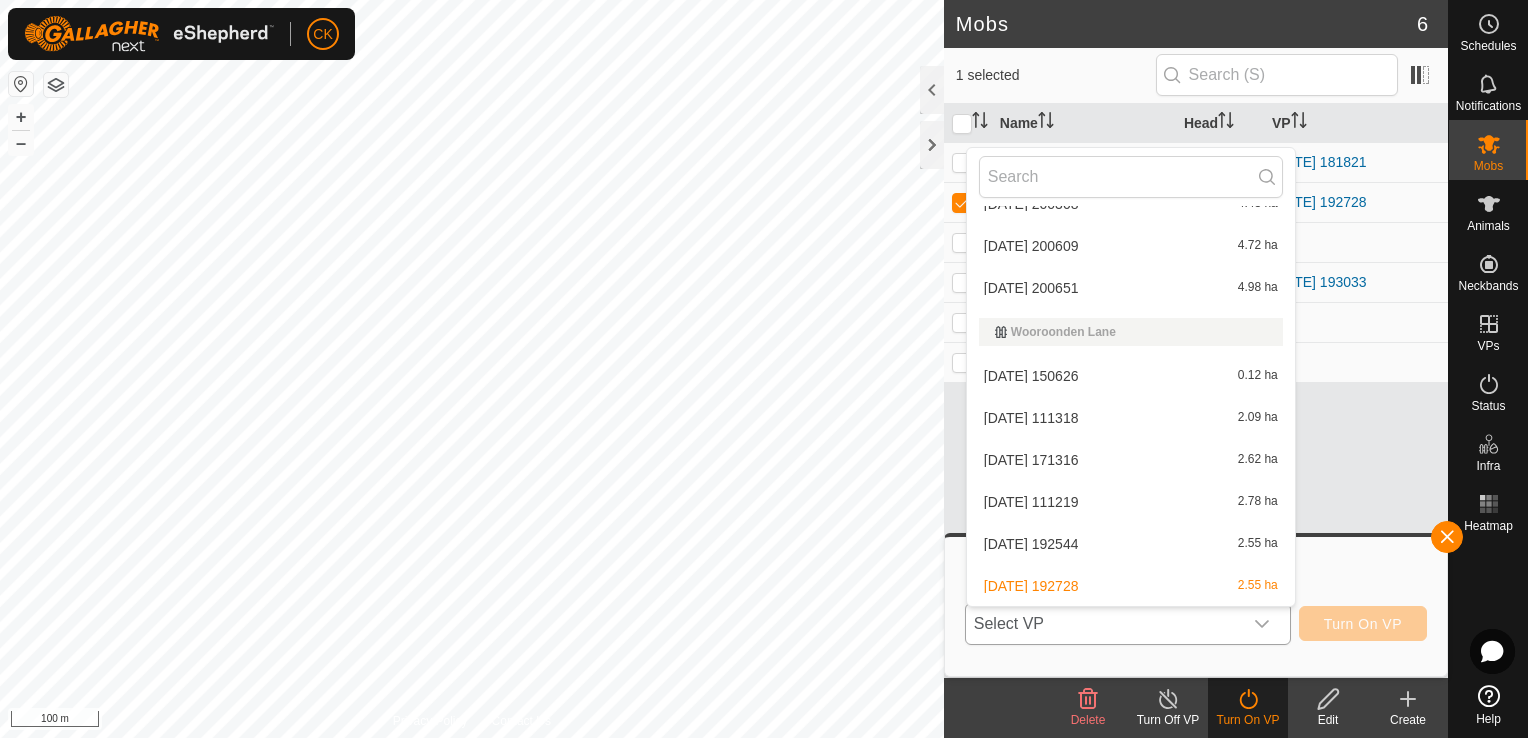 click on "[DATE] 192544  2.55 ha" at bounding box center [1131, 544] 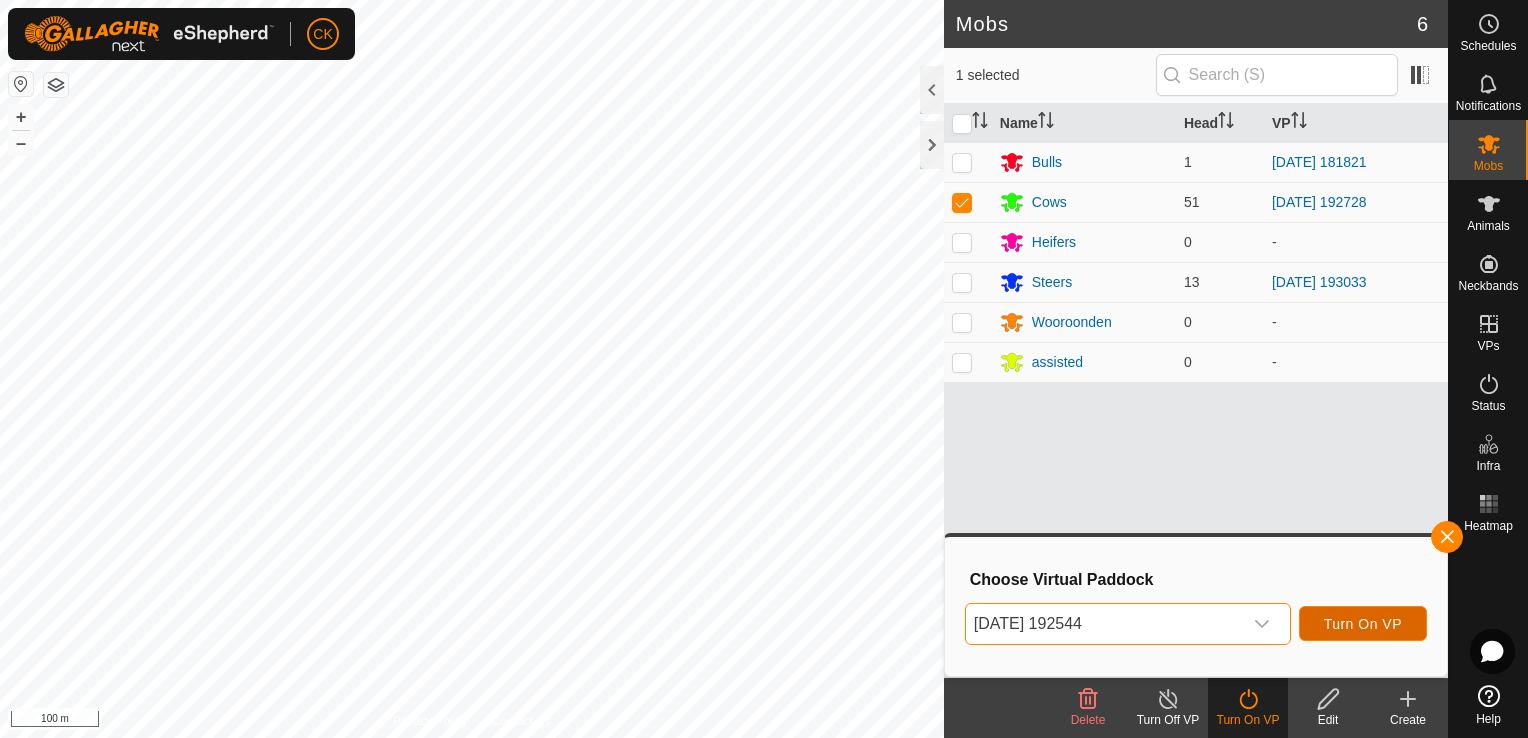 click on "Turn On VP" at bounding box center [1363, 624] 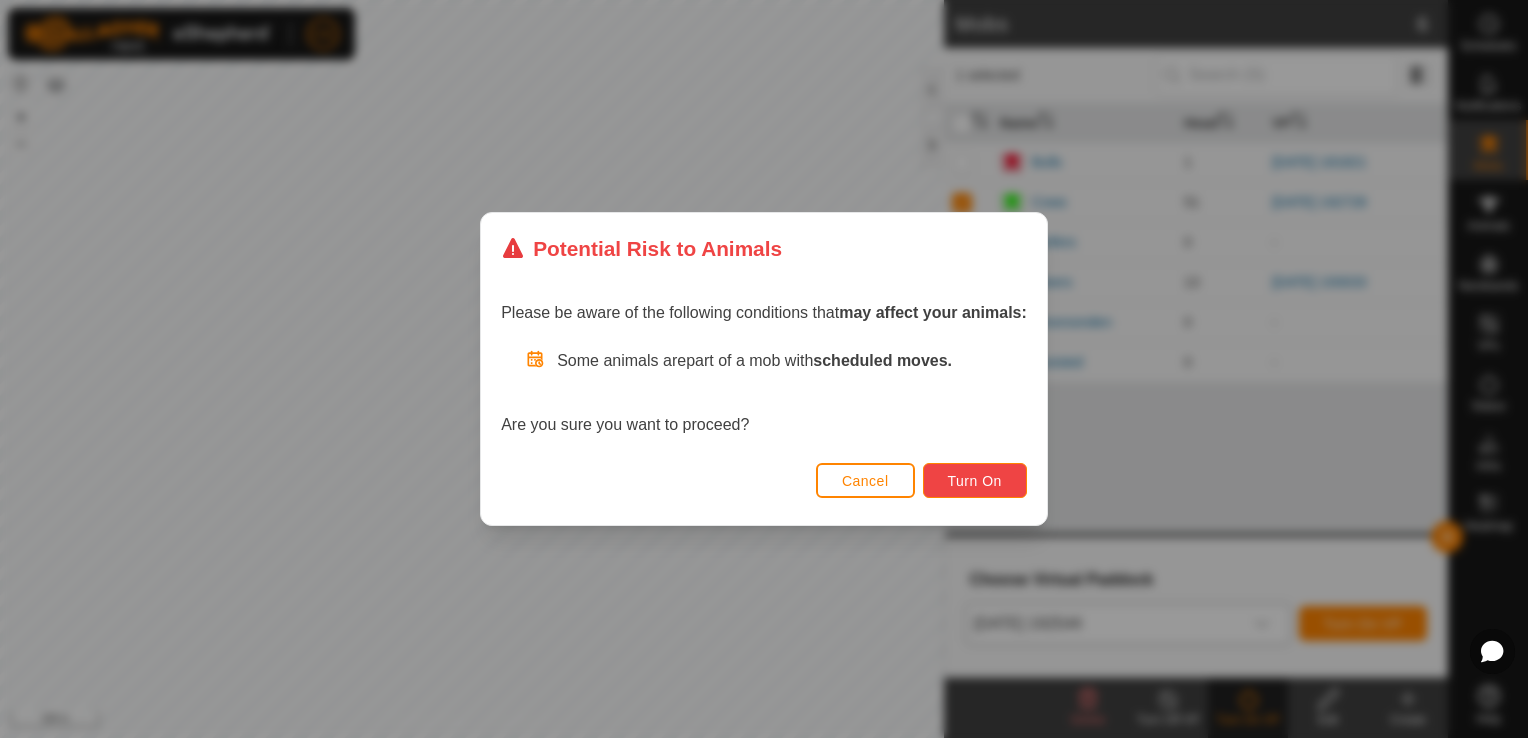 click on "Turn On" at bounding box center [975, 481] 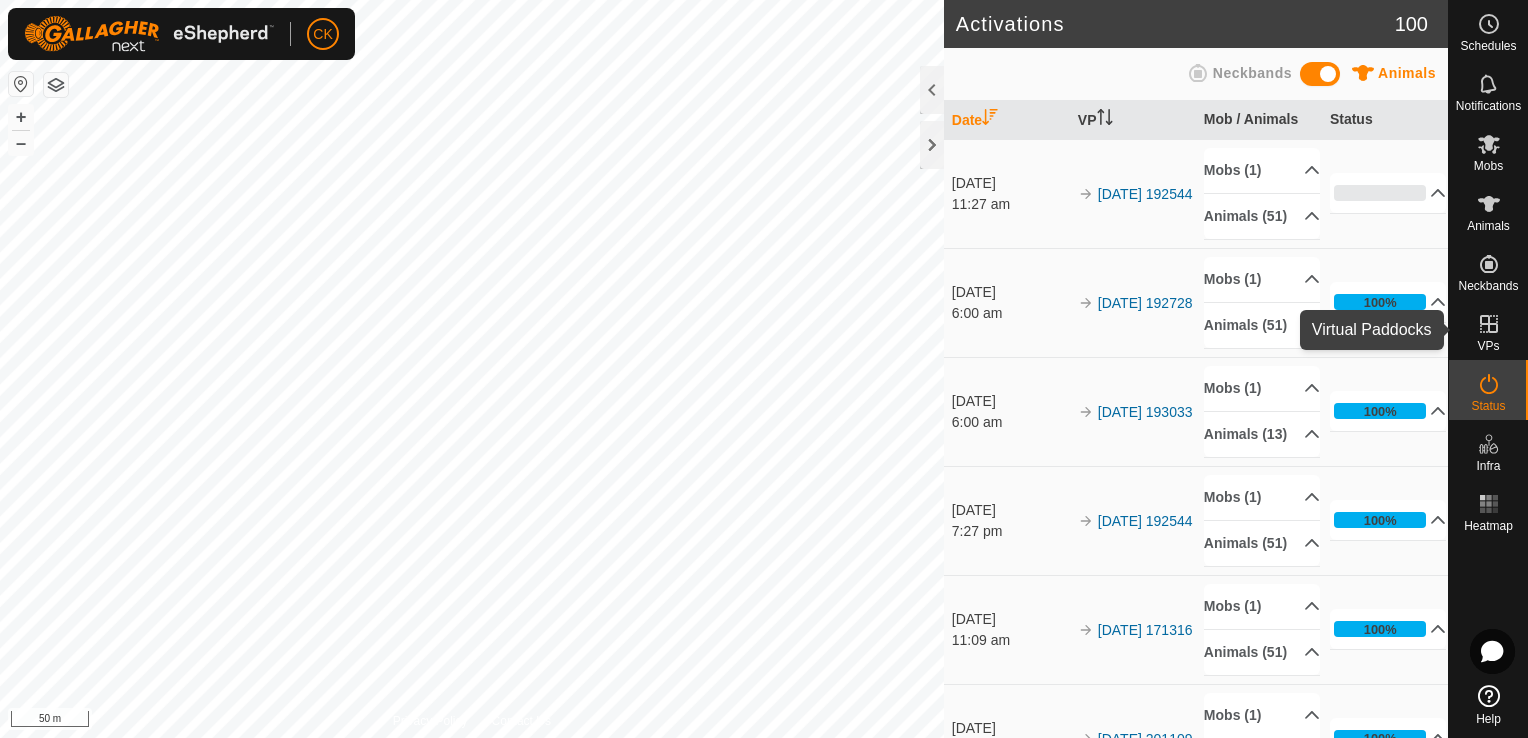 click 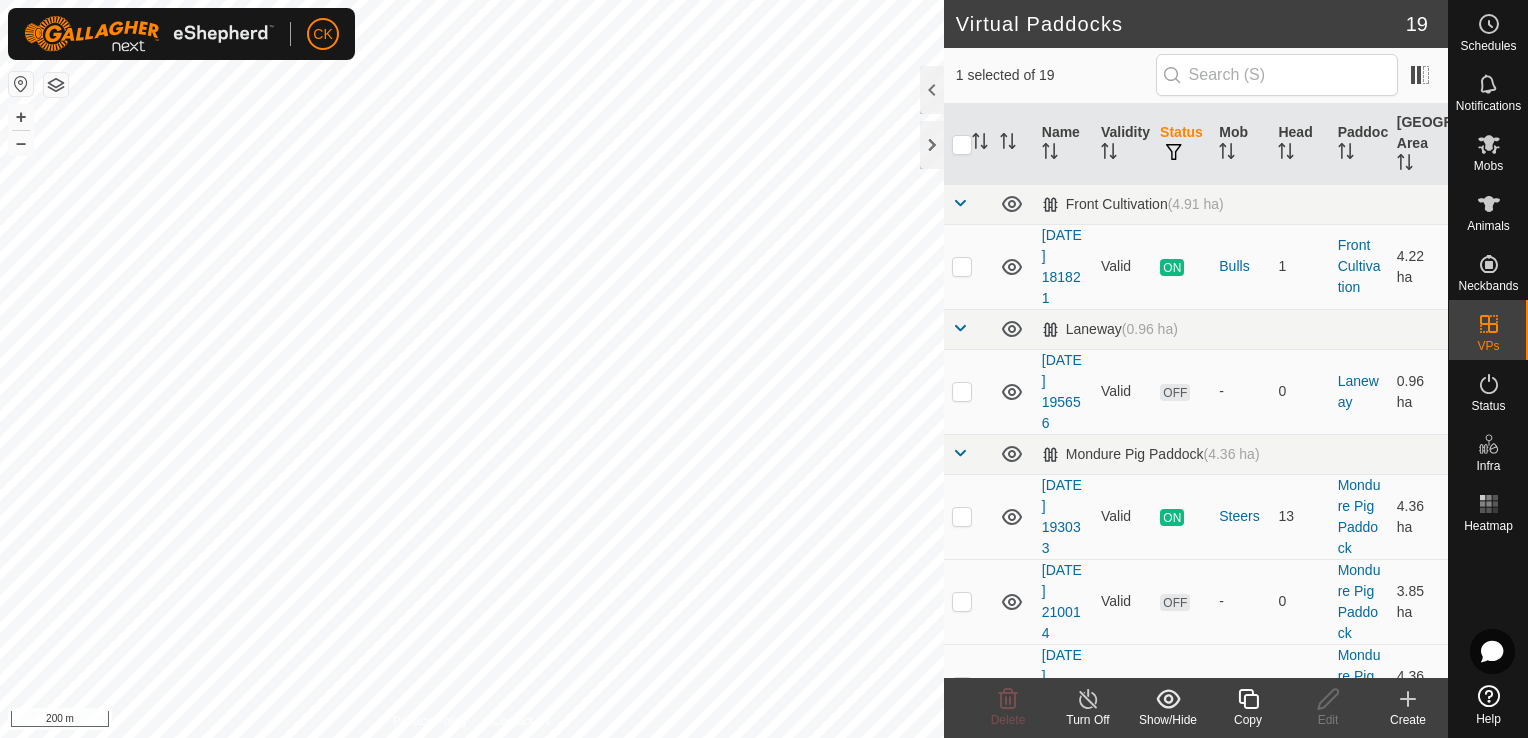 click 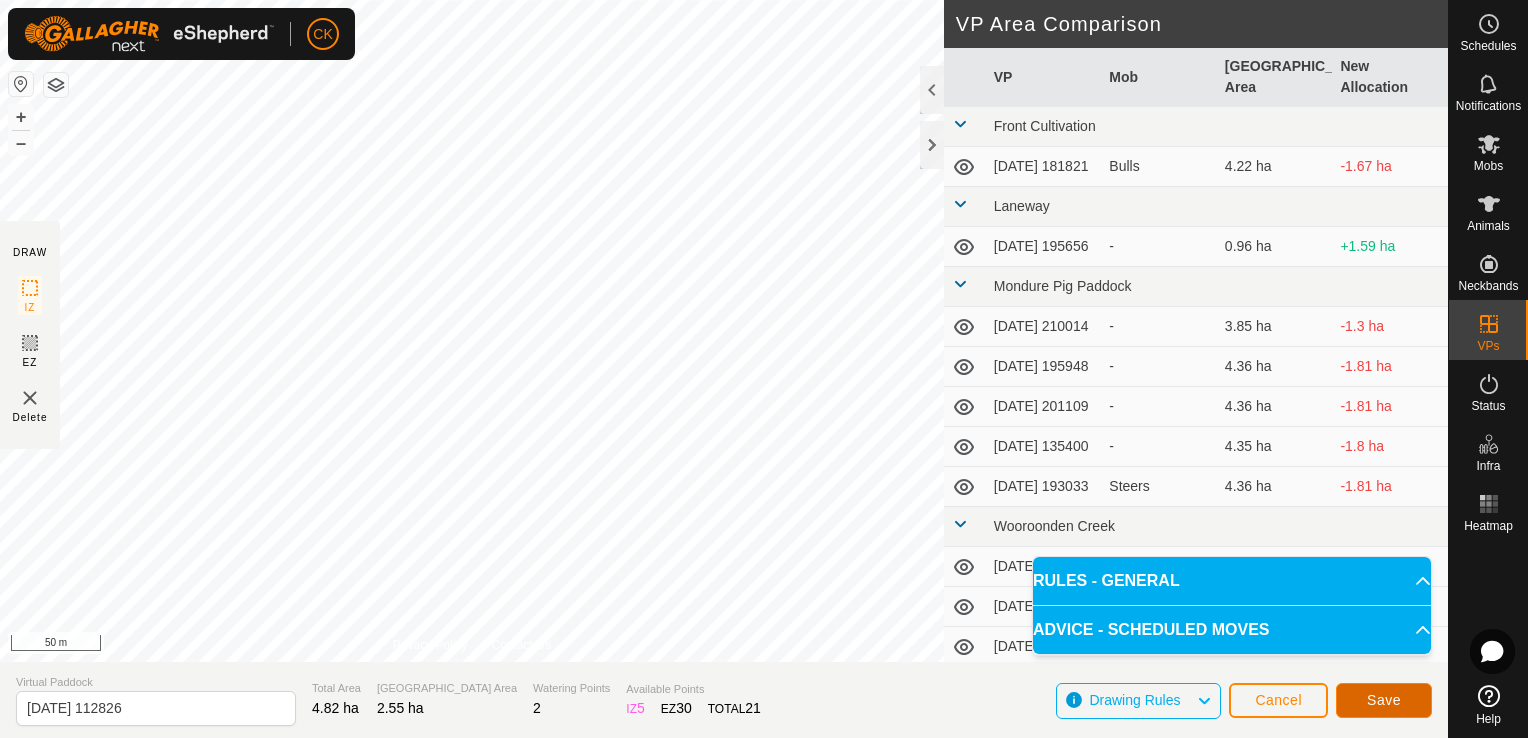 click on "Save" 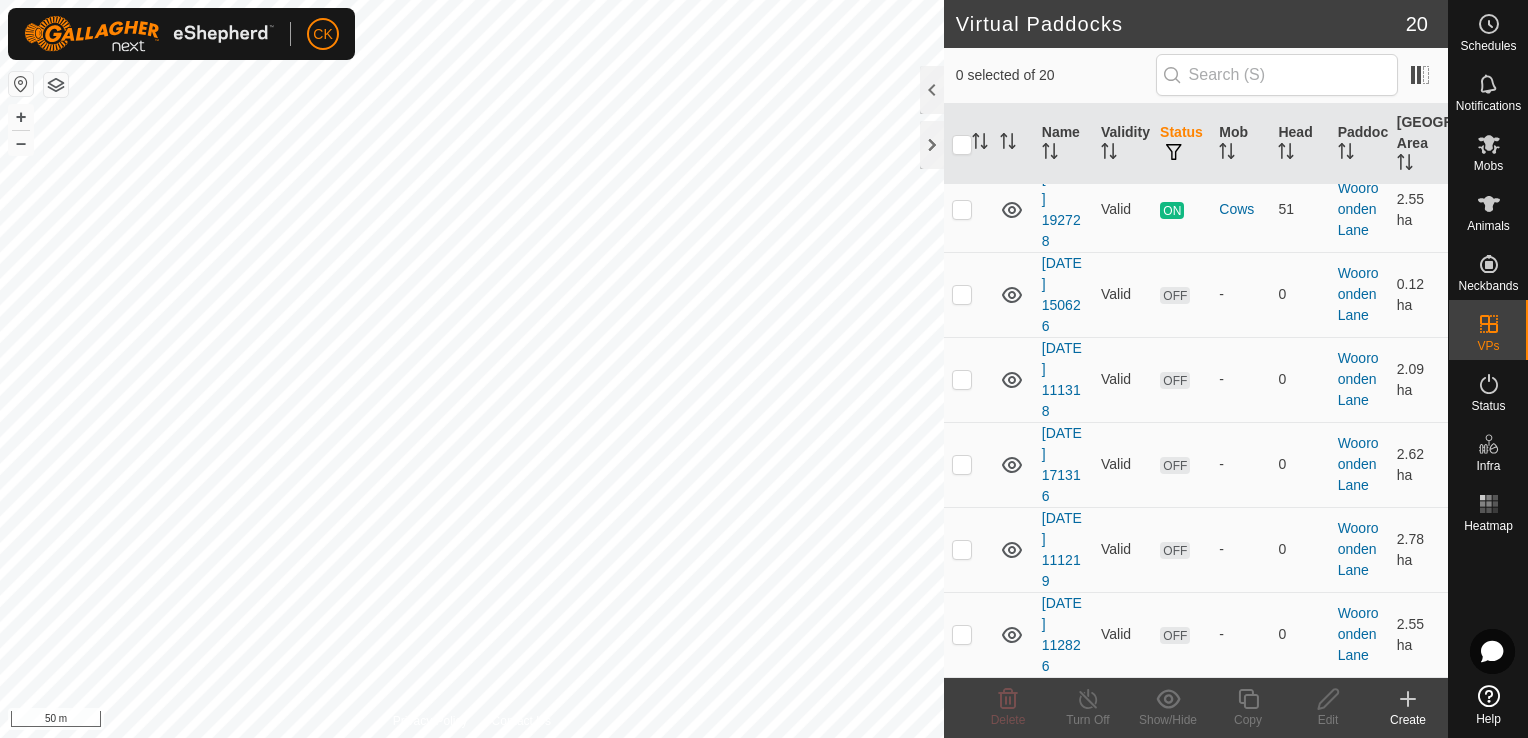 scroll, scrollTop: 1506, scrollLeft: 0, axis: vertical 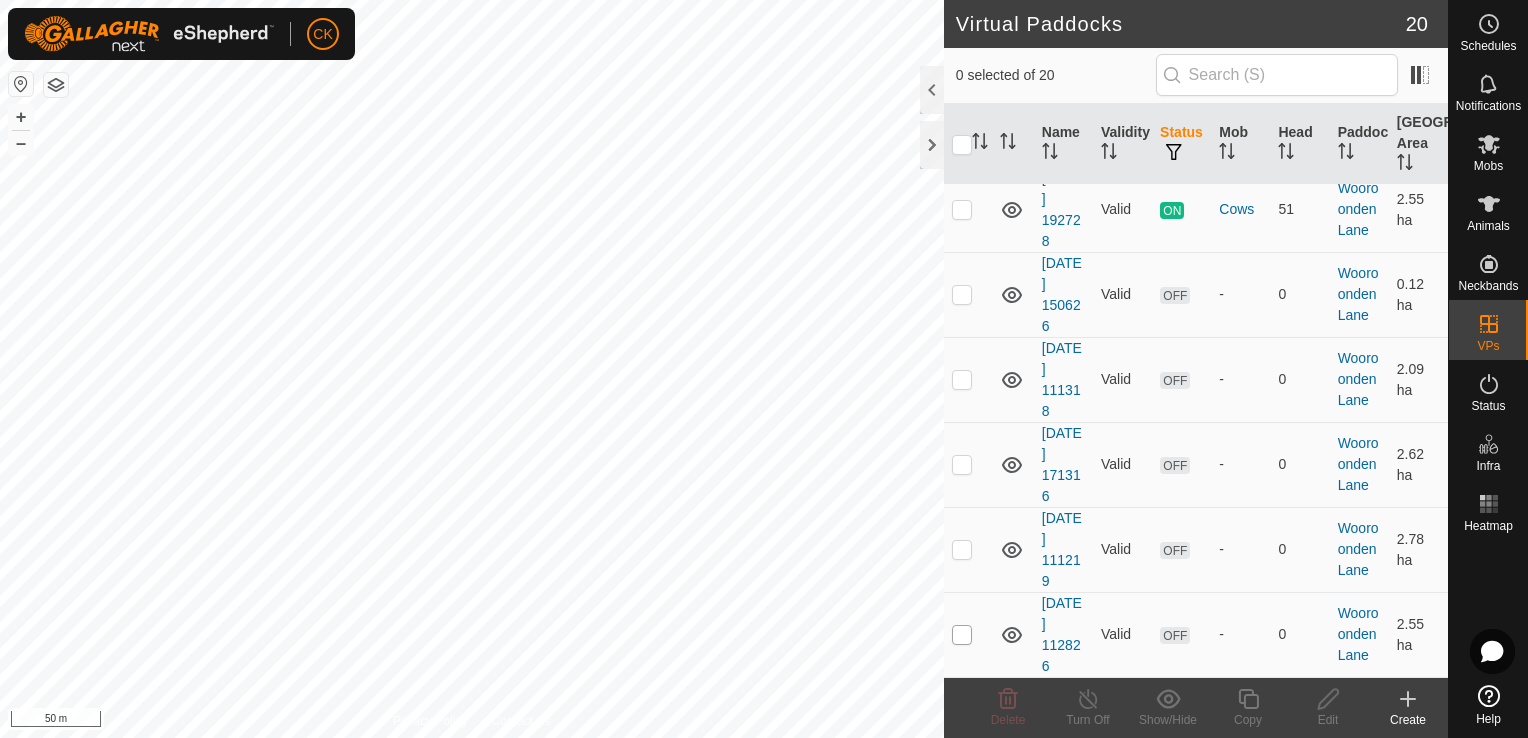 click at bounding box center [962, 635] 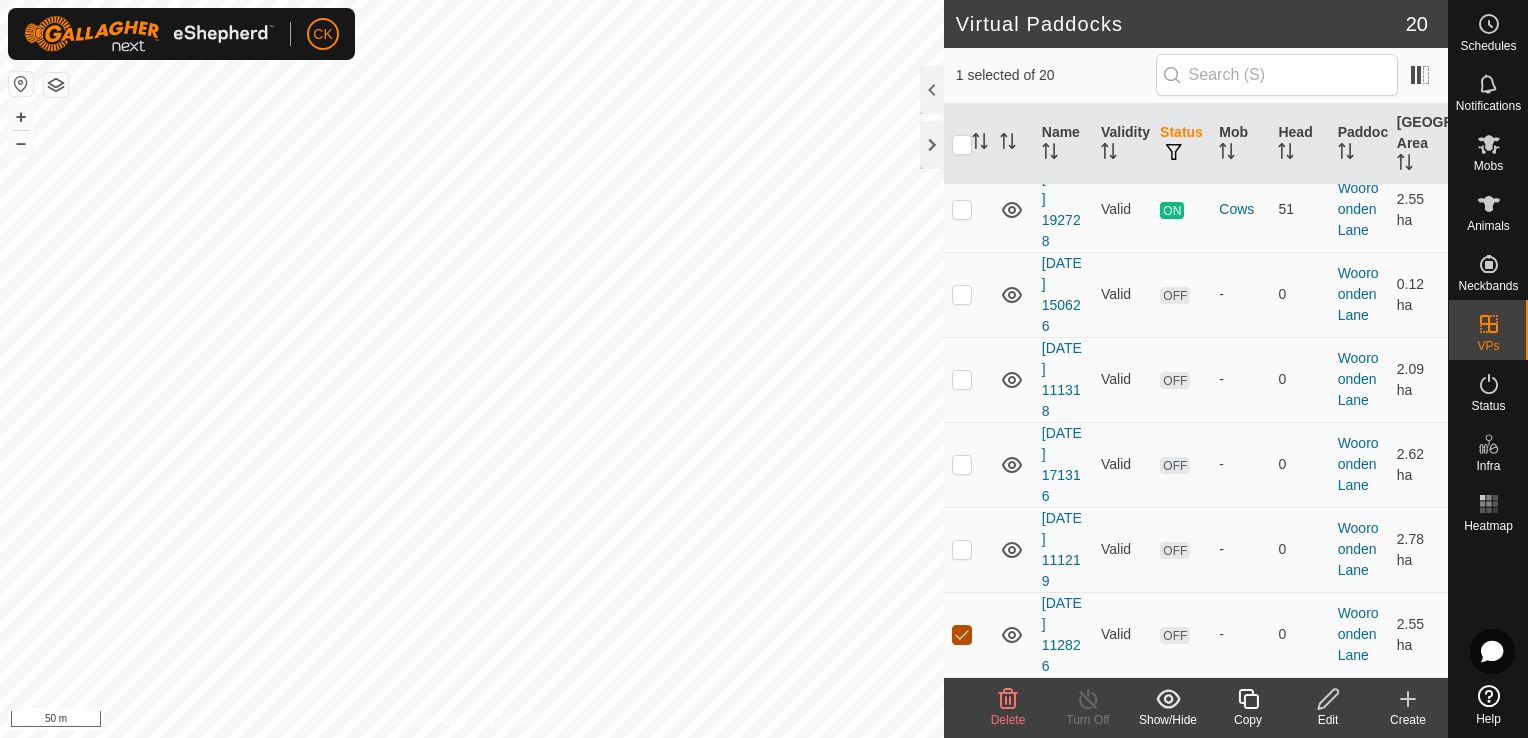 click at bounding box center [962, 635] 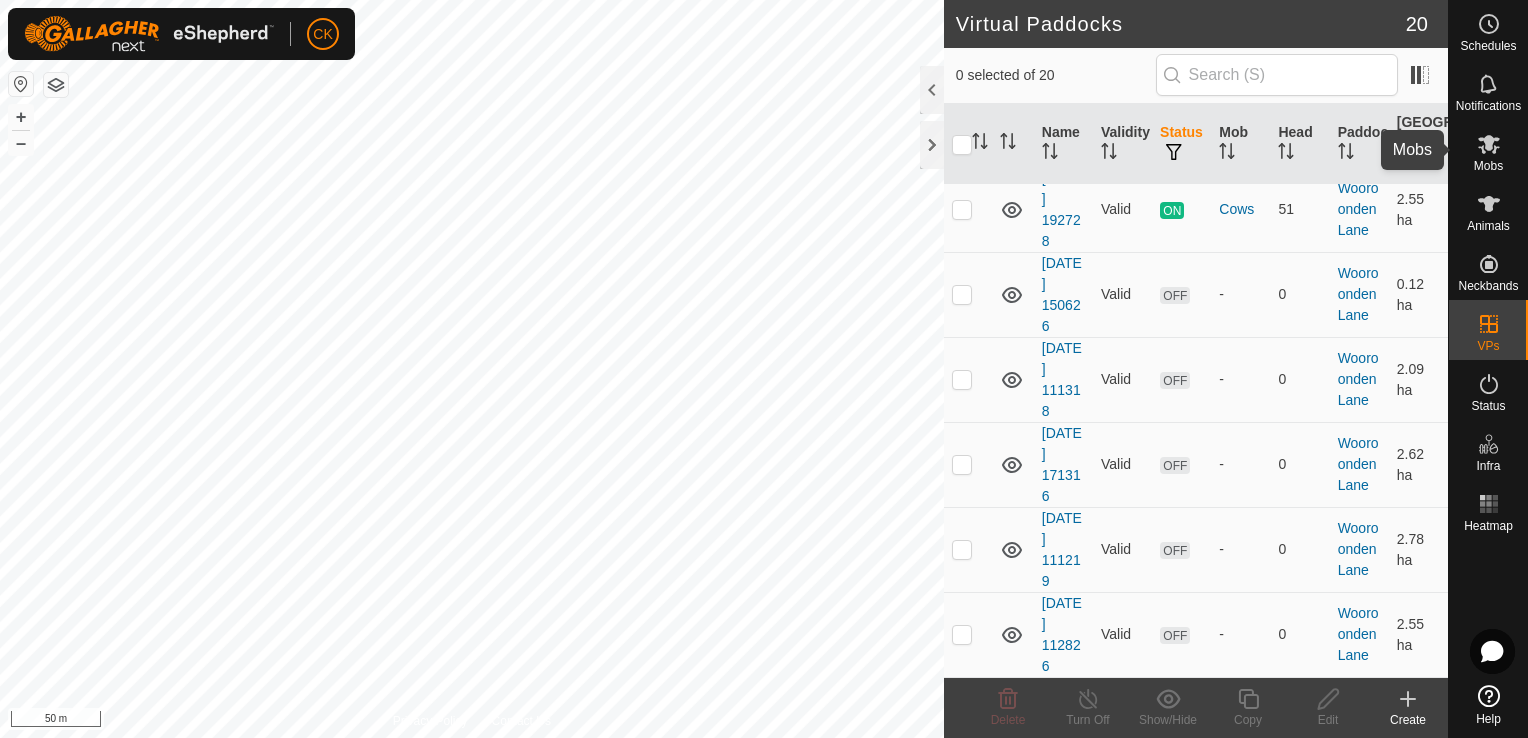 click 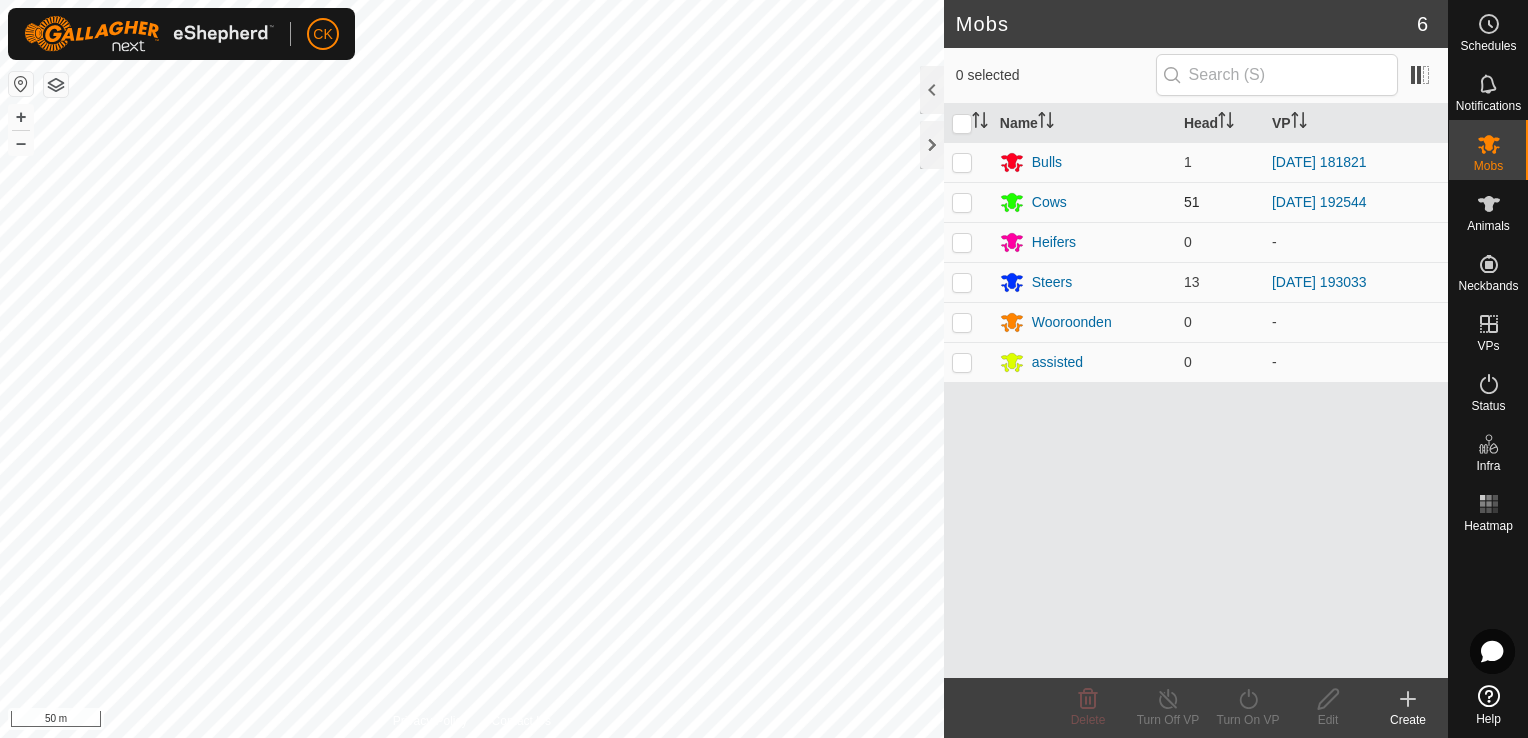 click at bounding box center (962, 202) 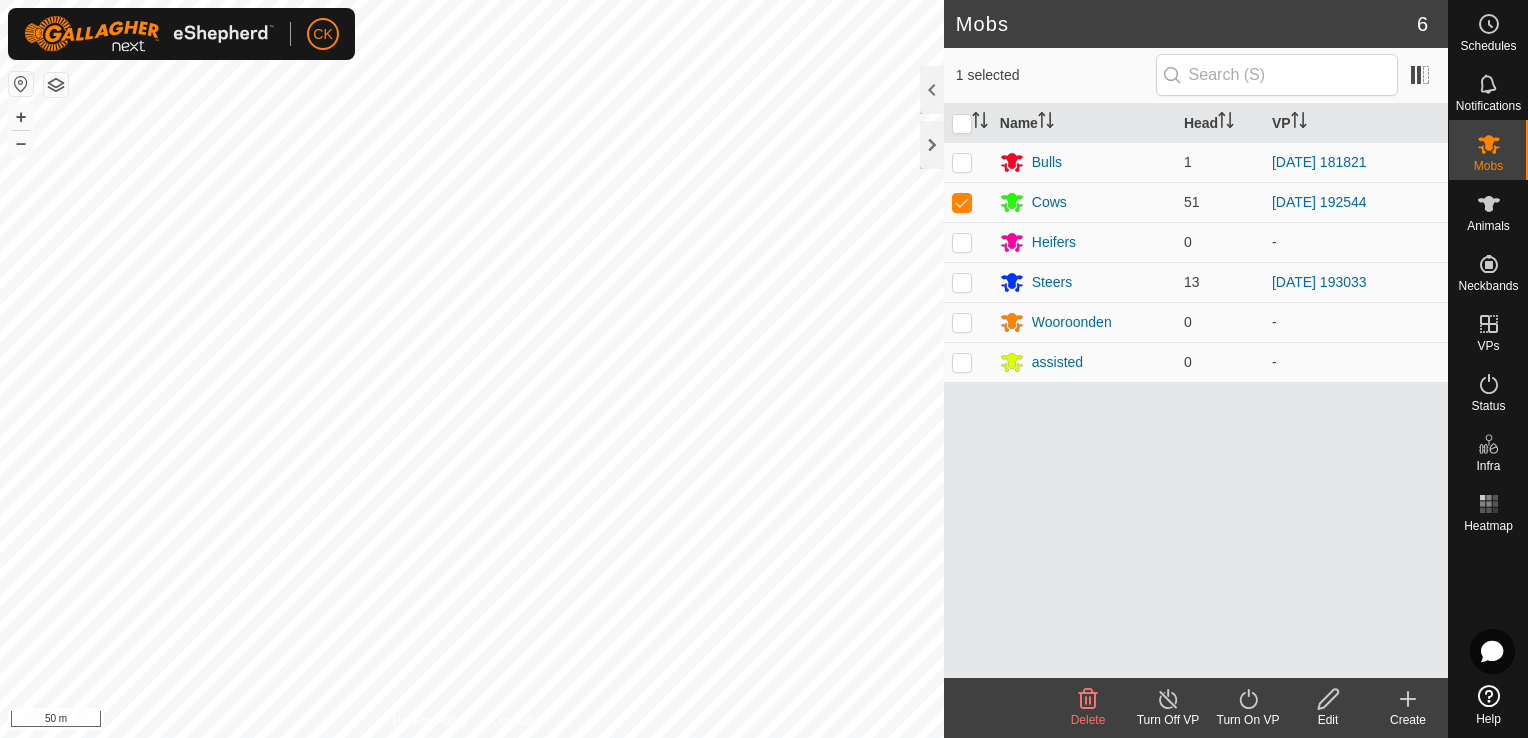 click 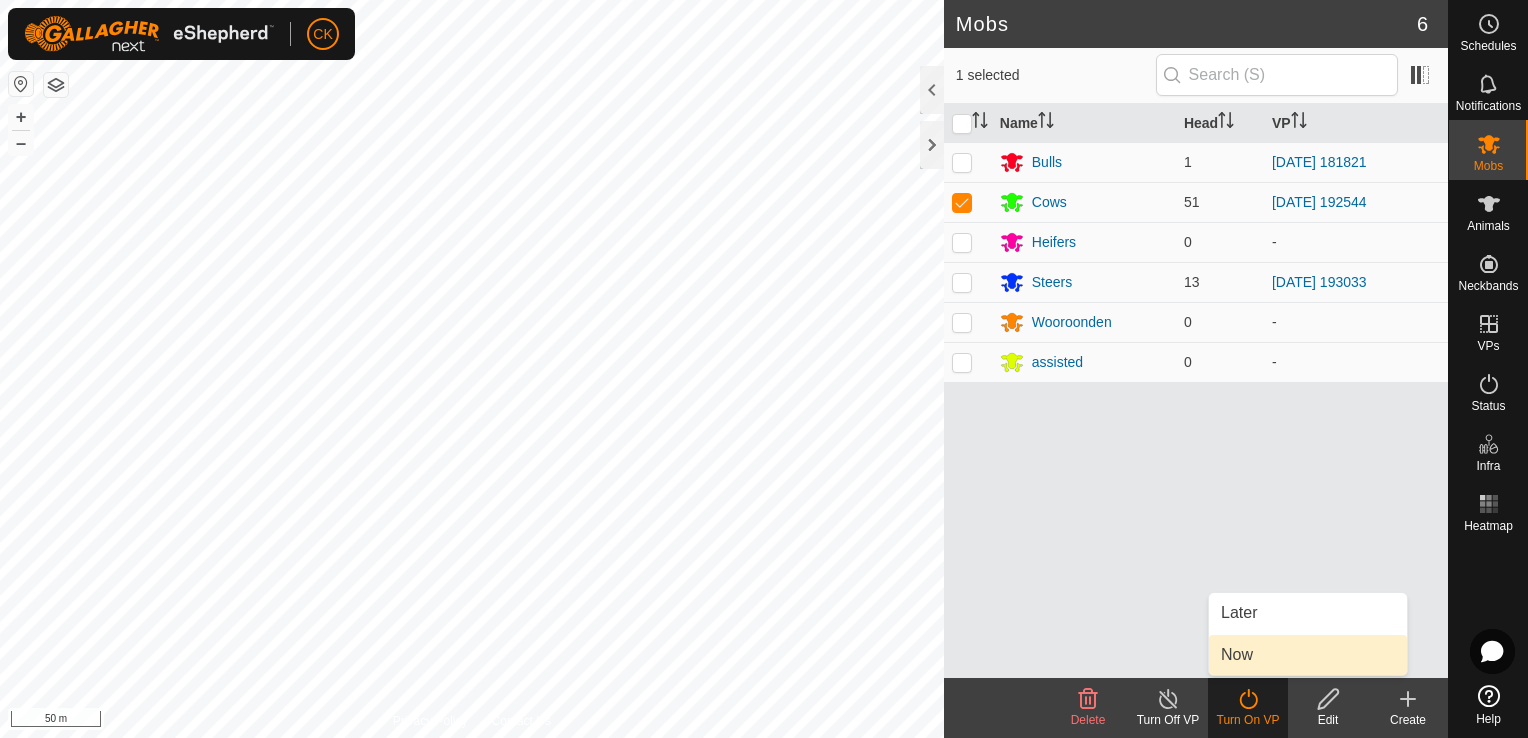 click on "Now" at bounding box center (1308, 655) 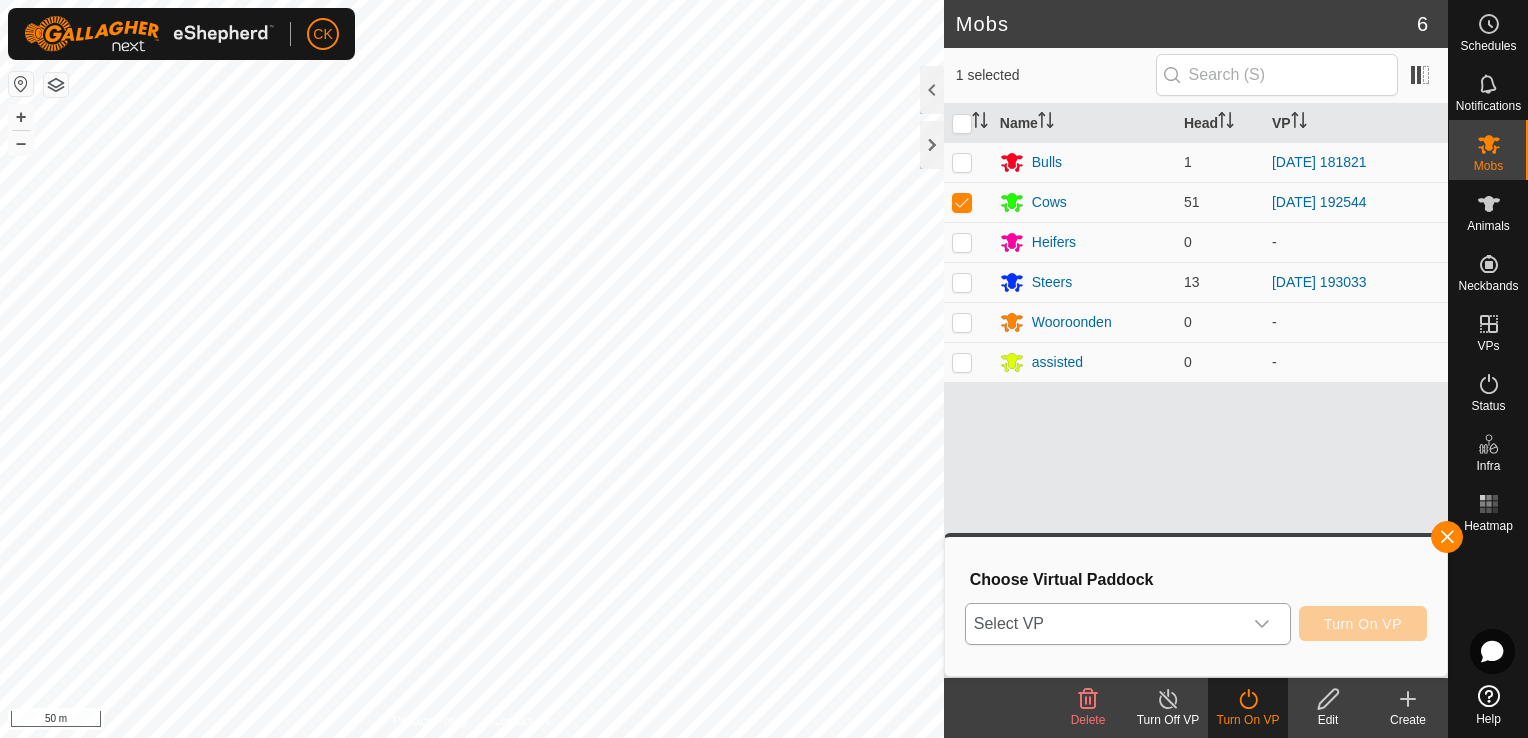 click 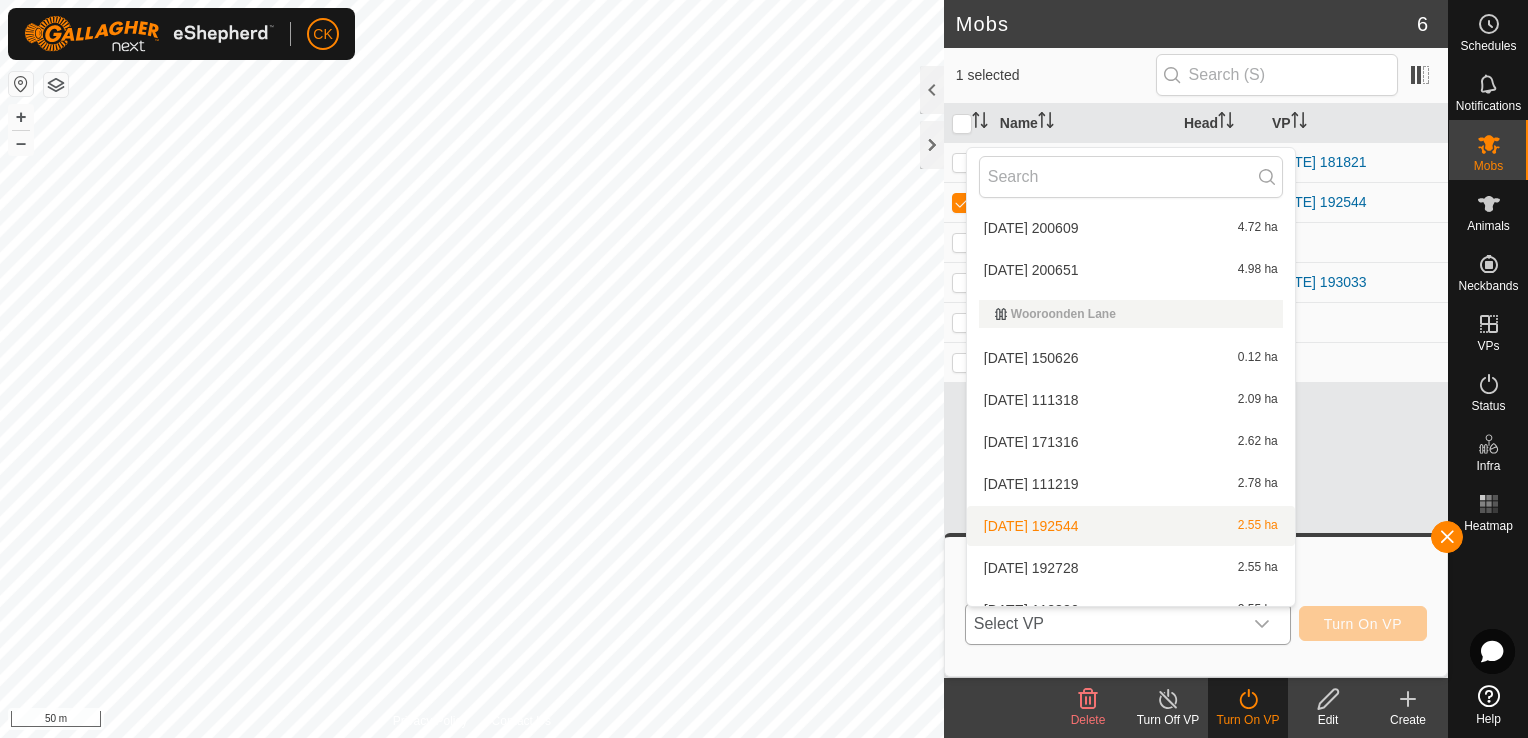 scroll, scrollTop: 668, scrollLeft: 0, axis: vertical 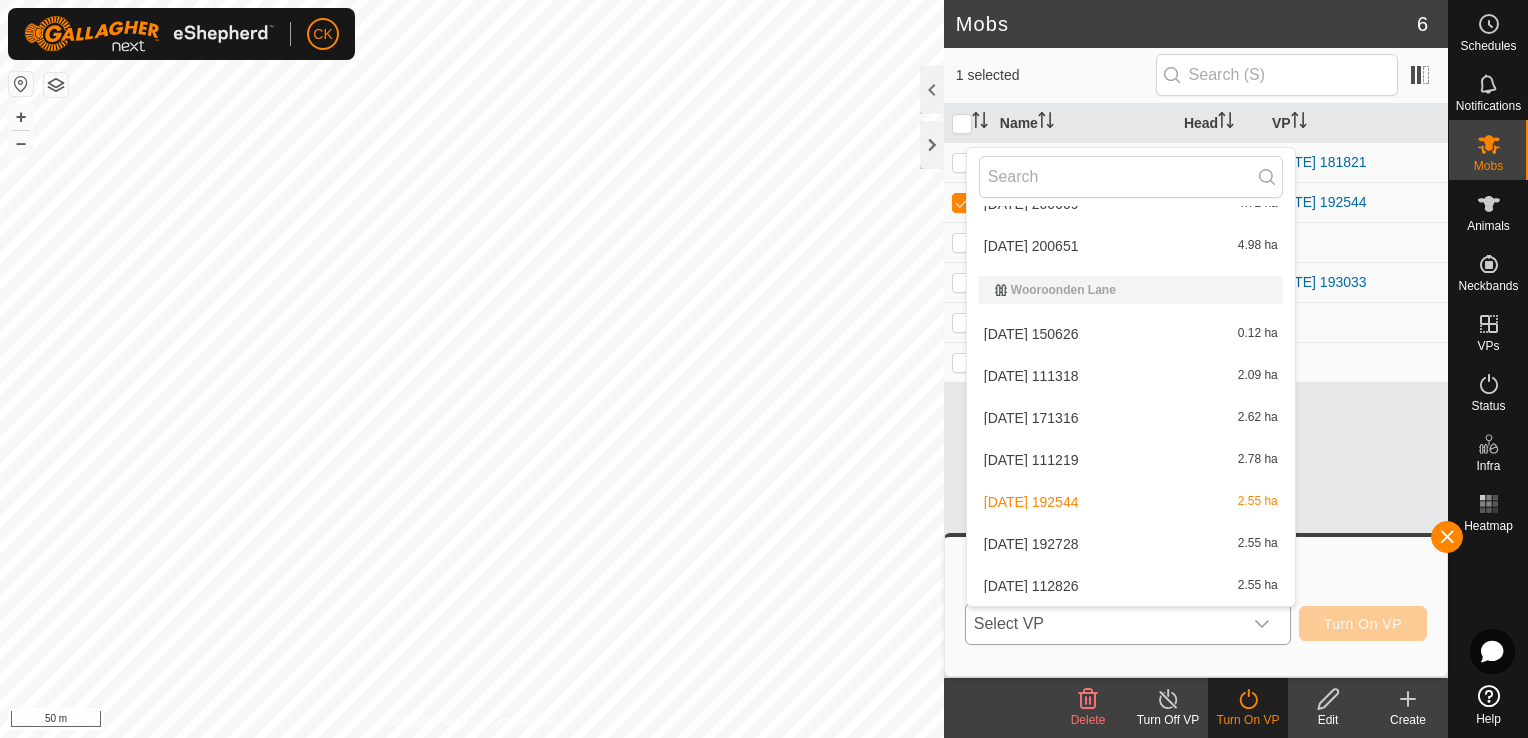 click on "[DATE] 112826  2.55 ha" at bounding box center (1131, 586) 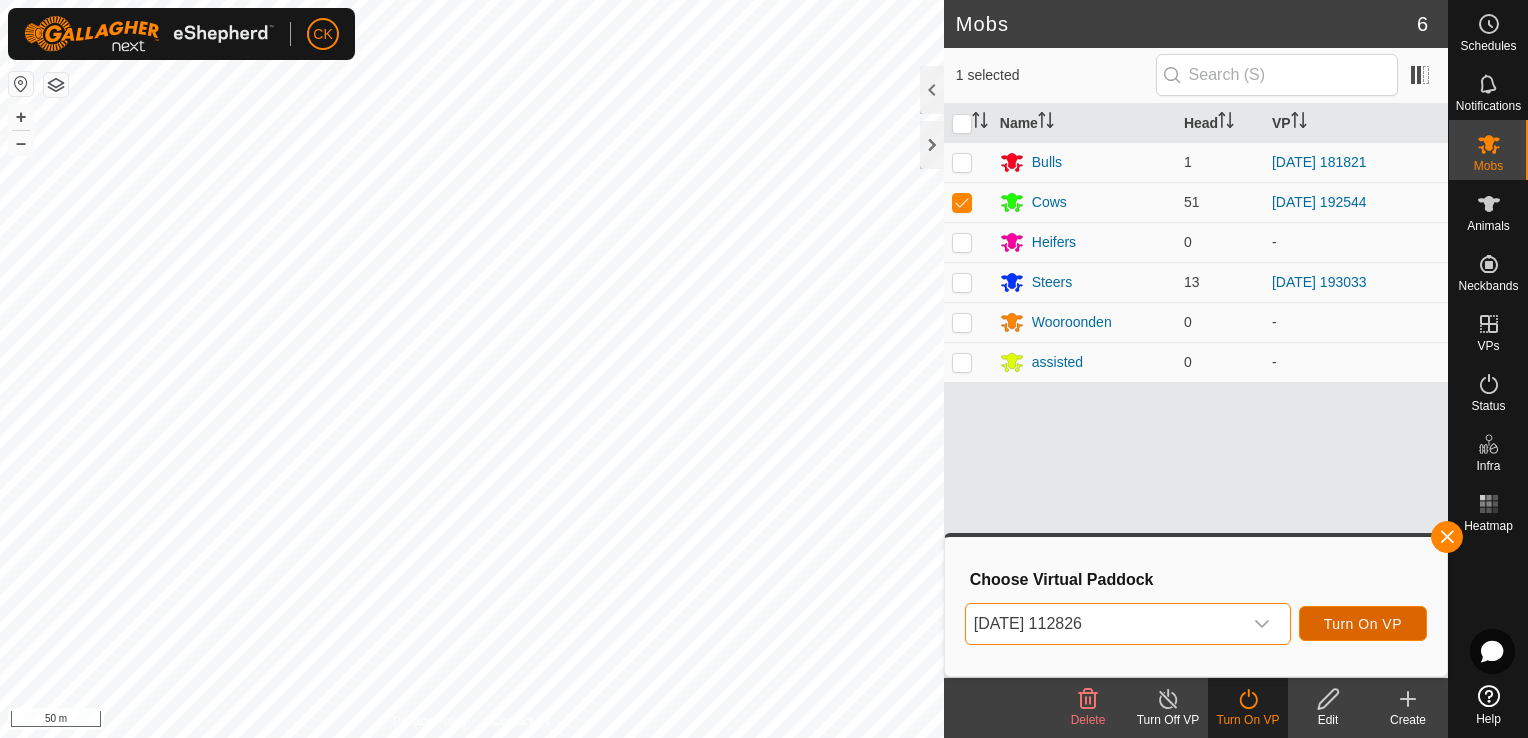 click on "Turn On VP" at bounding box center [1363, 624] 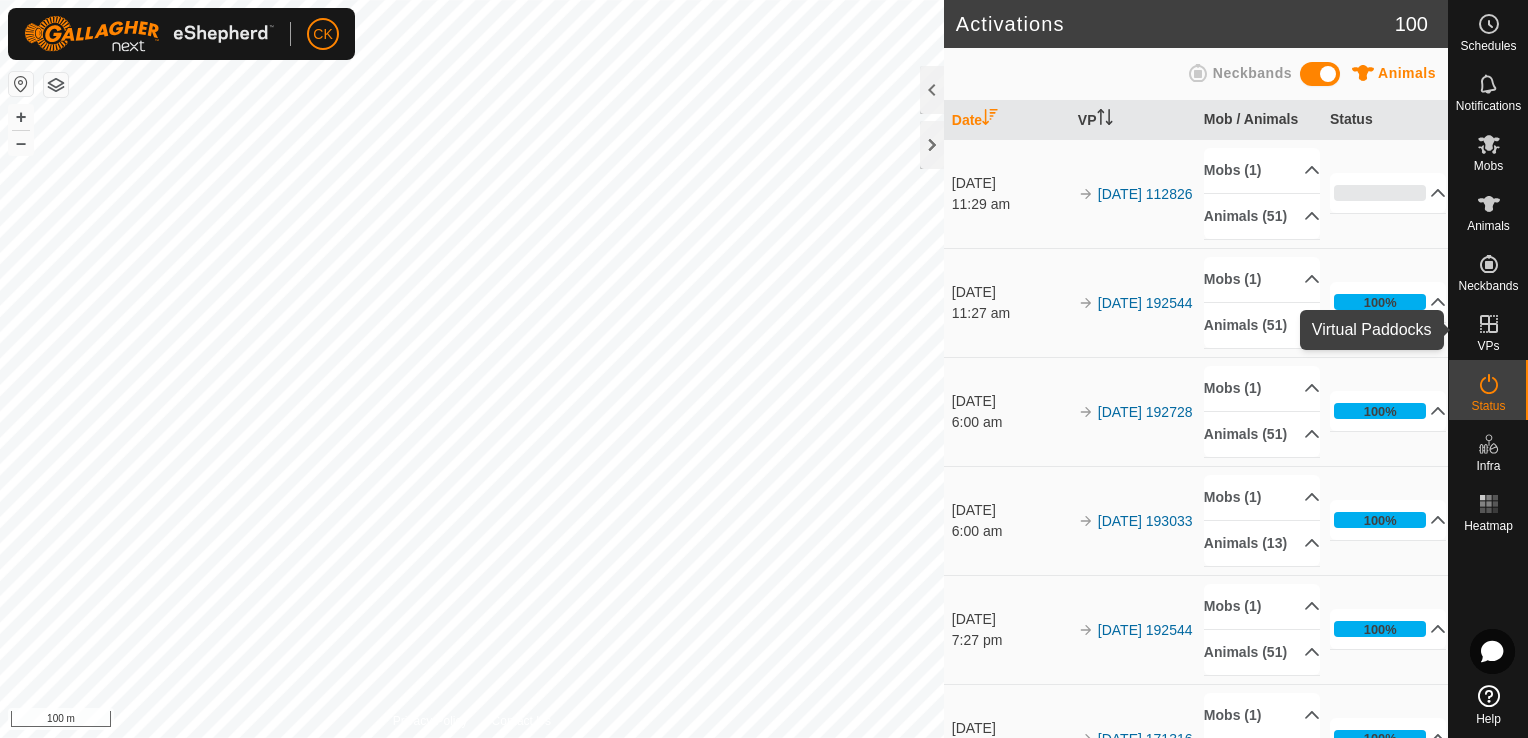 click 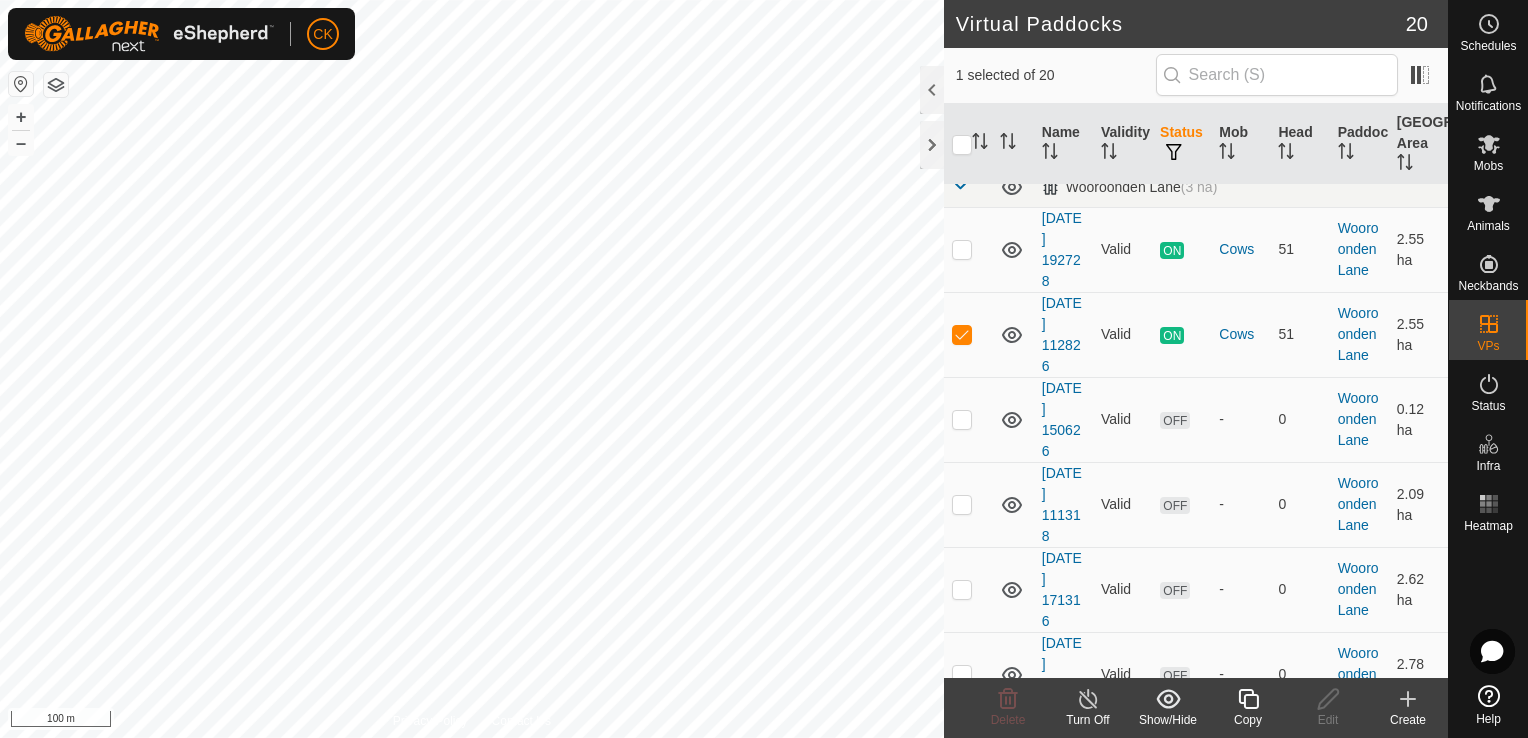 scroll, scrollTop: 1300, scrollLeft: 0, axis: vertical 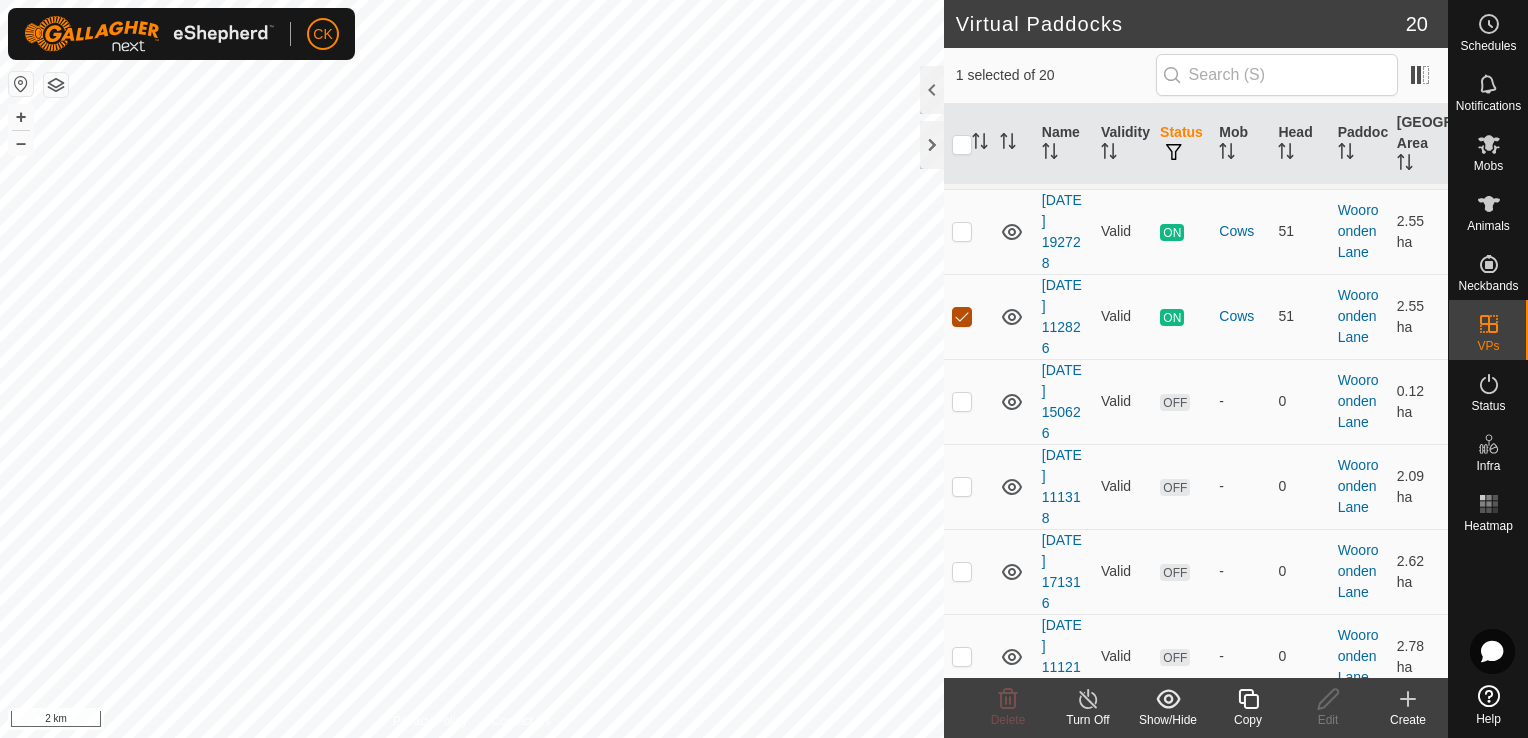 click at bounding box center (962, 317) 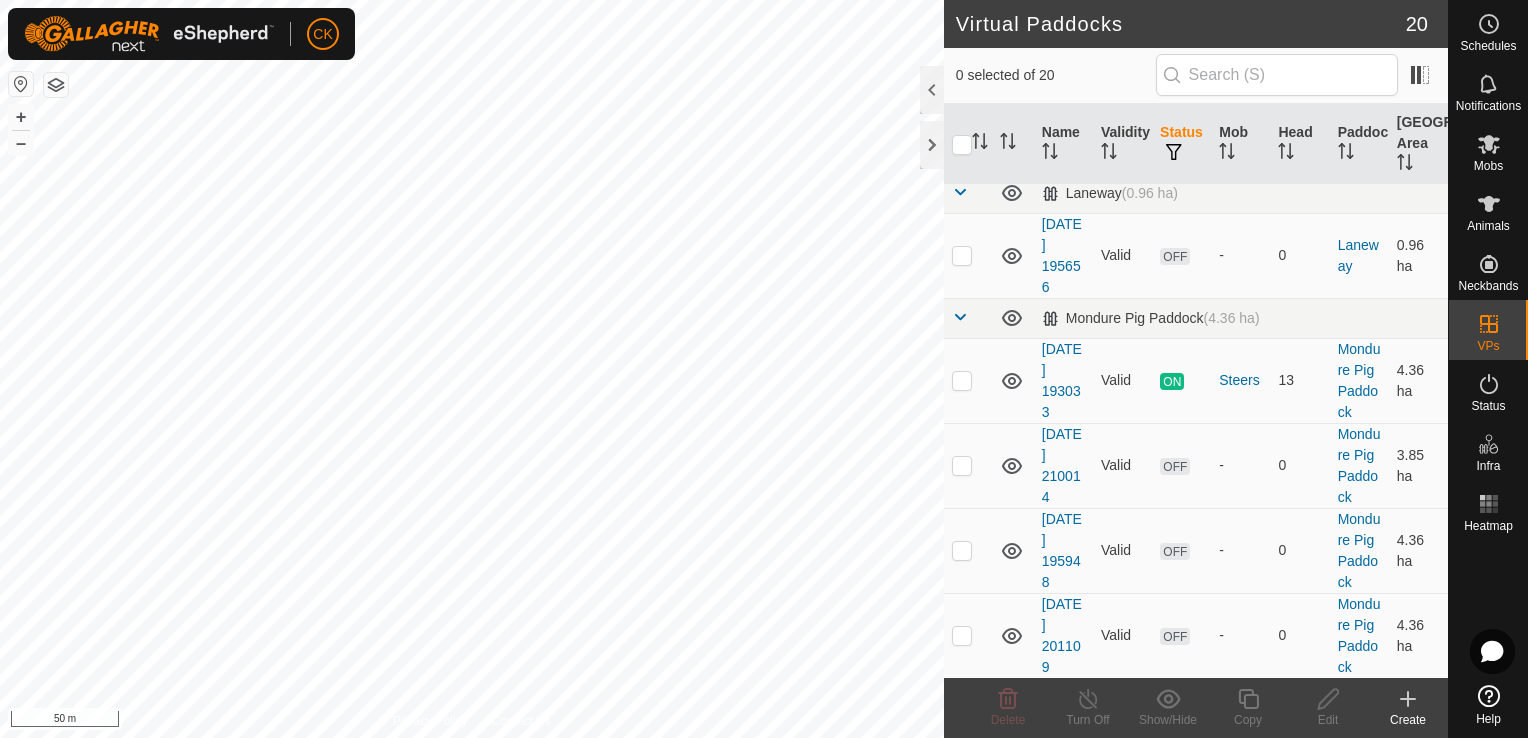 scroll, scrollTop: 200, scrollLeft: 0, axis: vertical 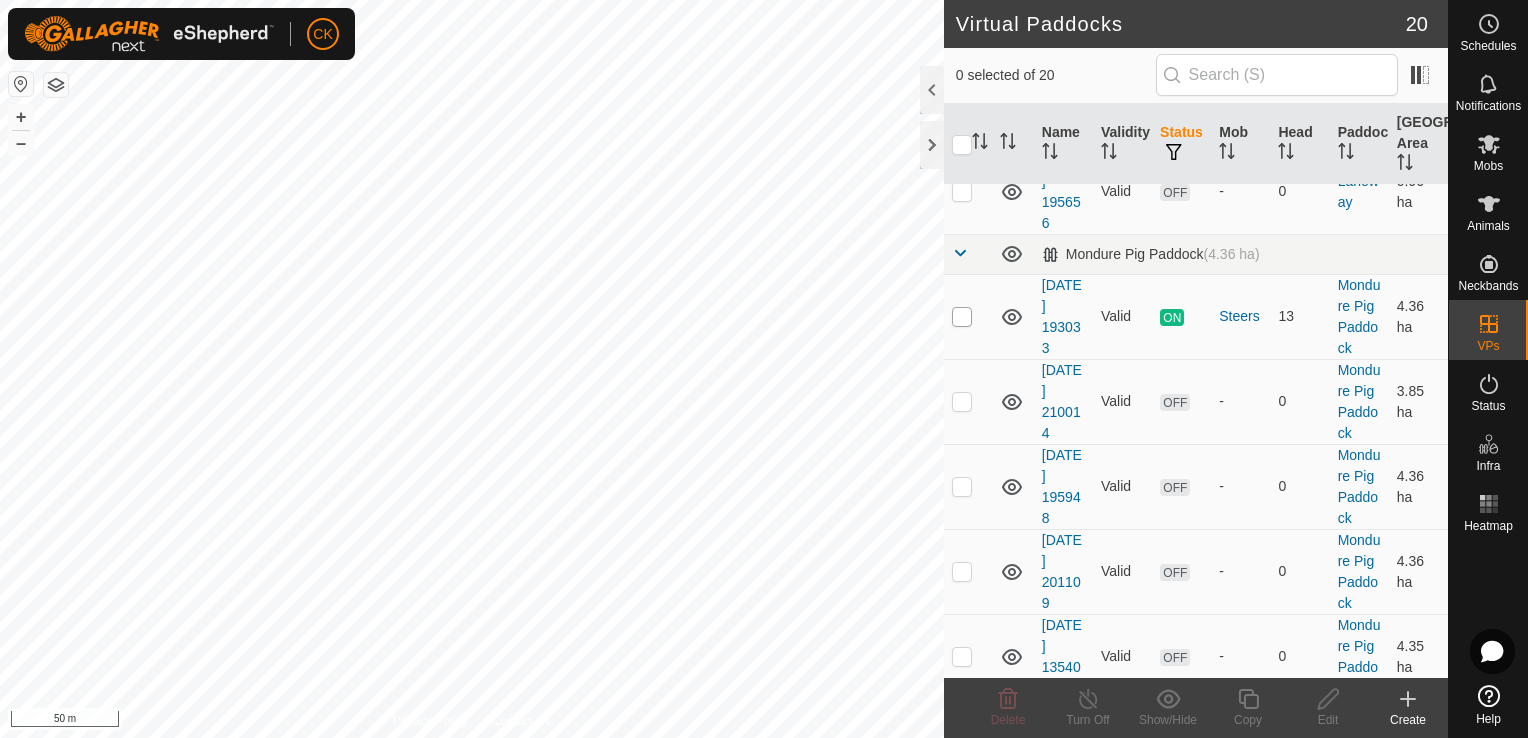 click at bounding box center [962, 317] 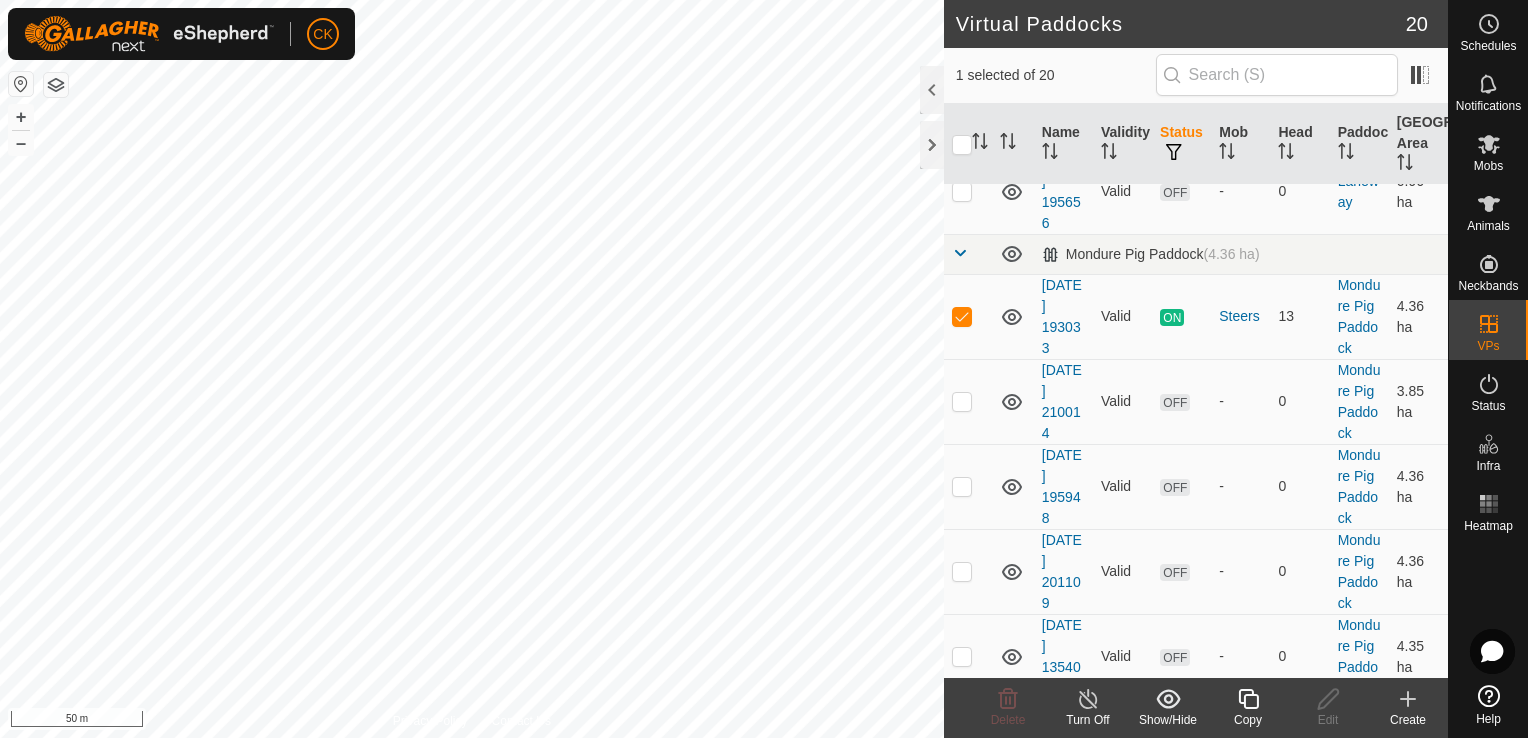 click 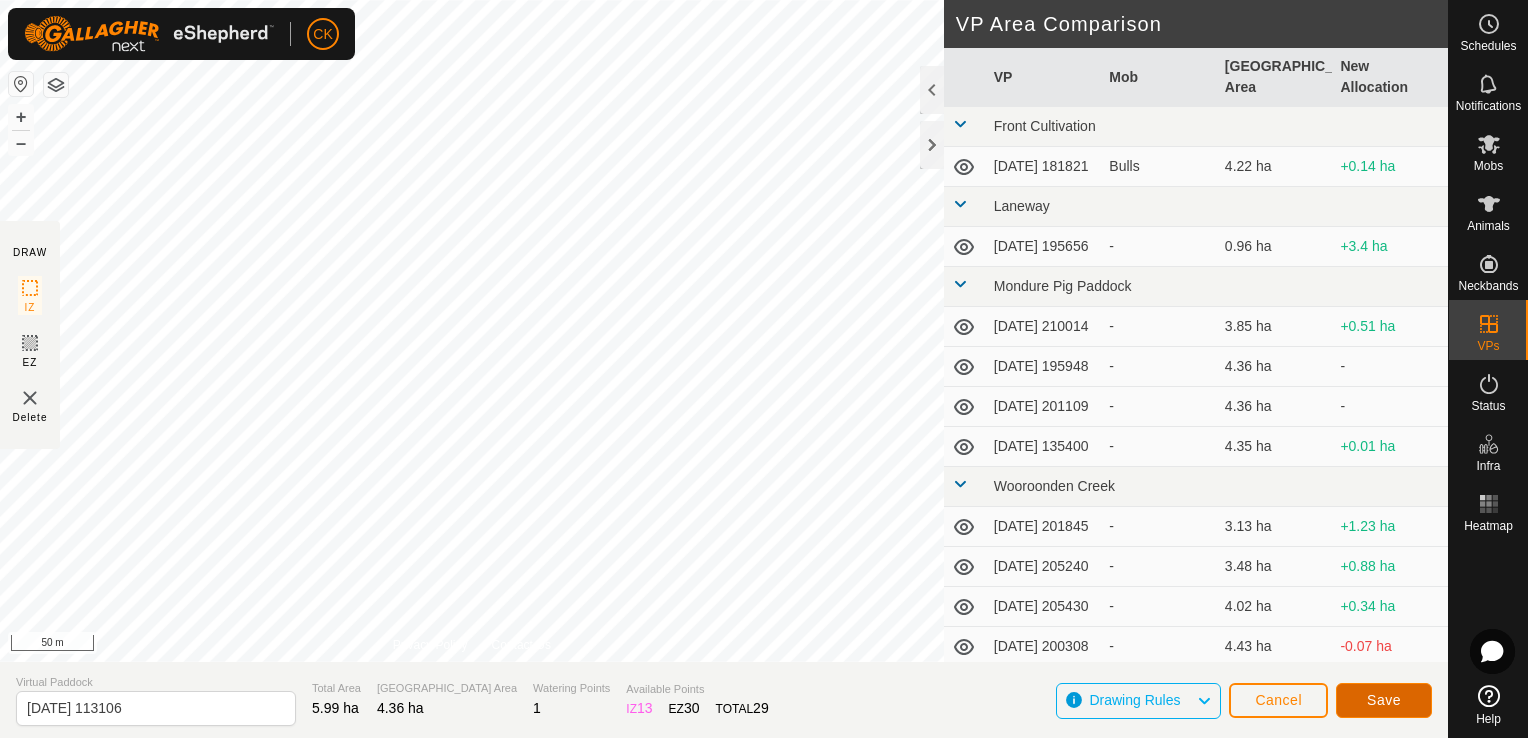 click on "Save" 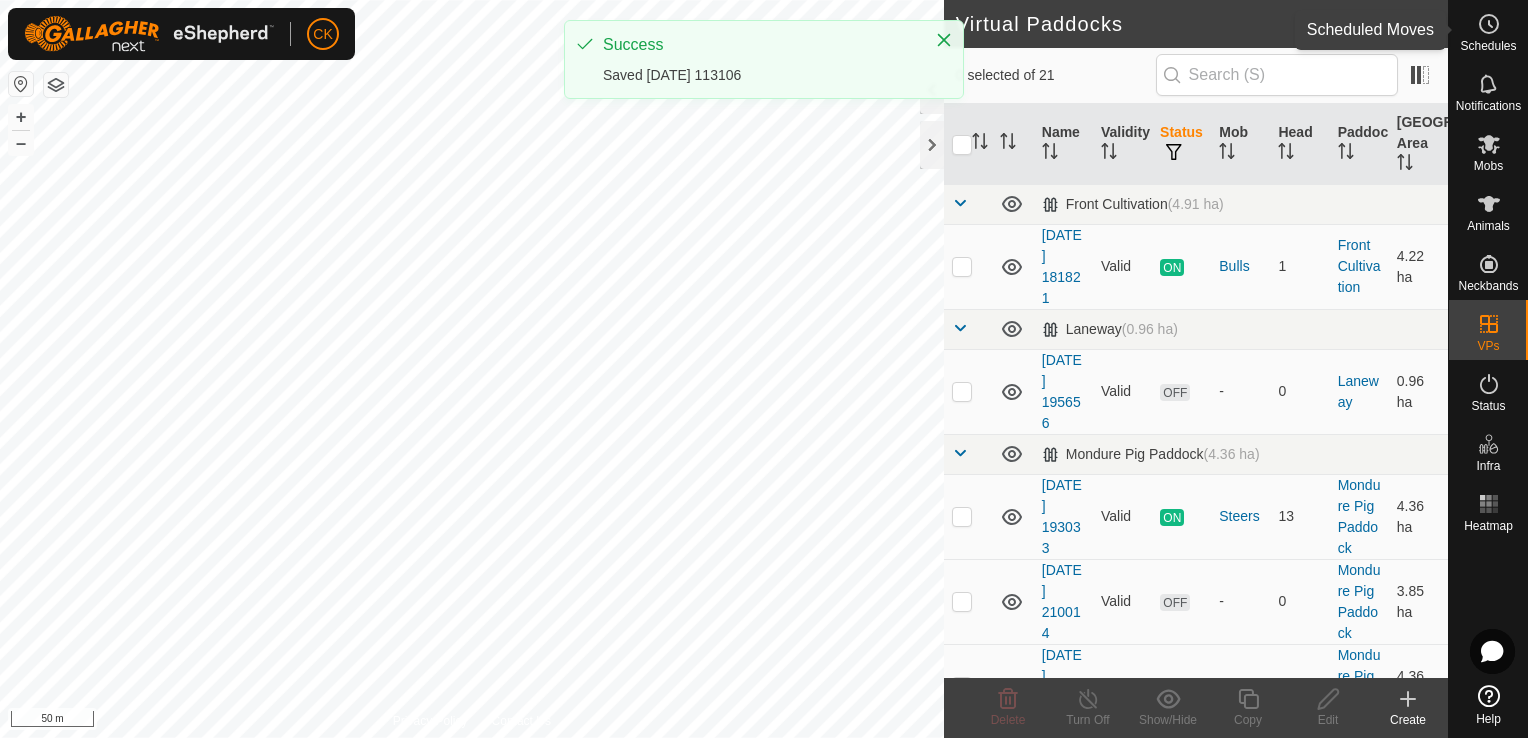 click 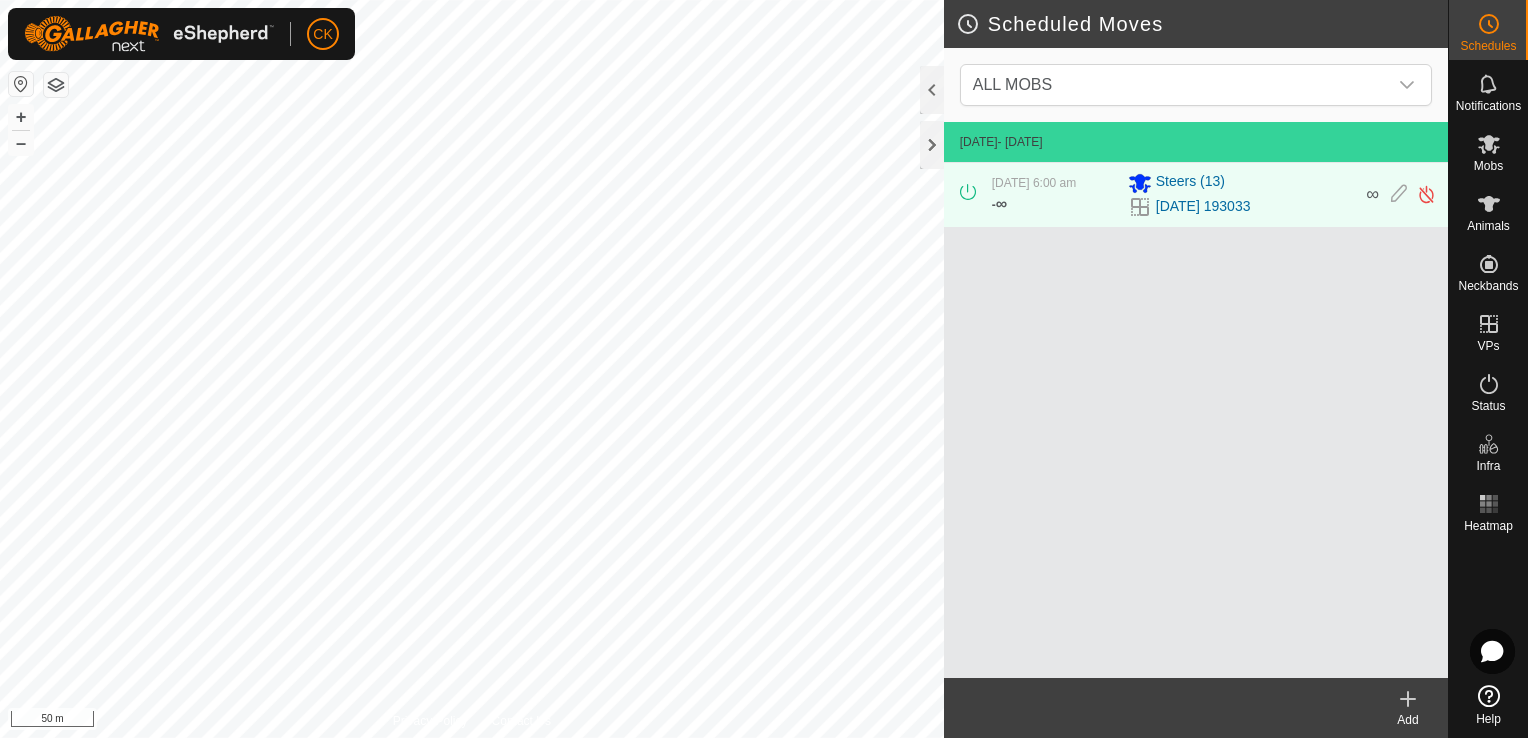 click 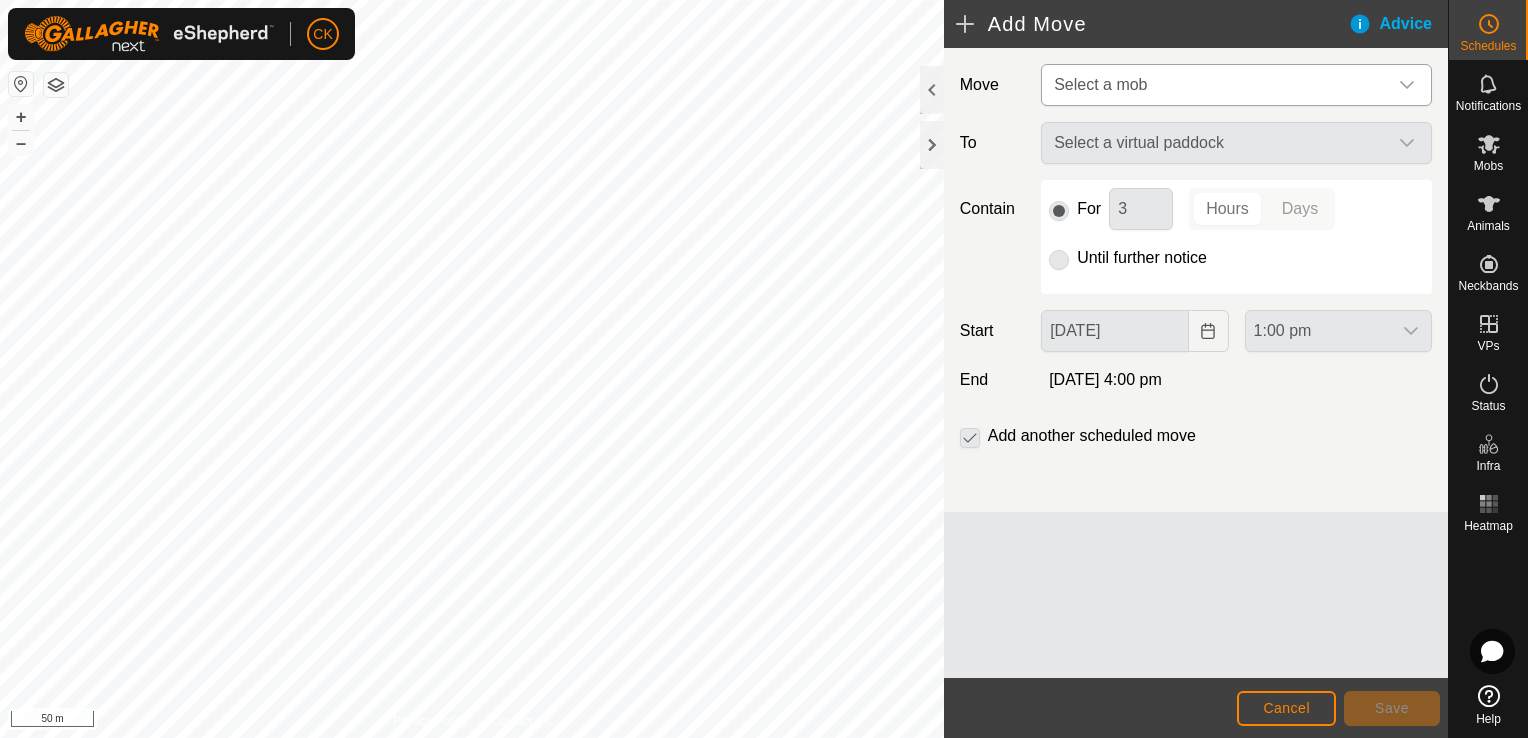 click at bounding box center (1407, 85) 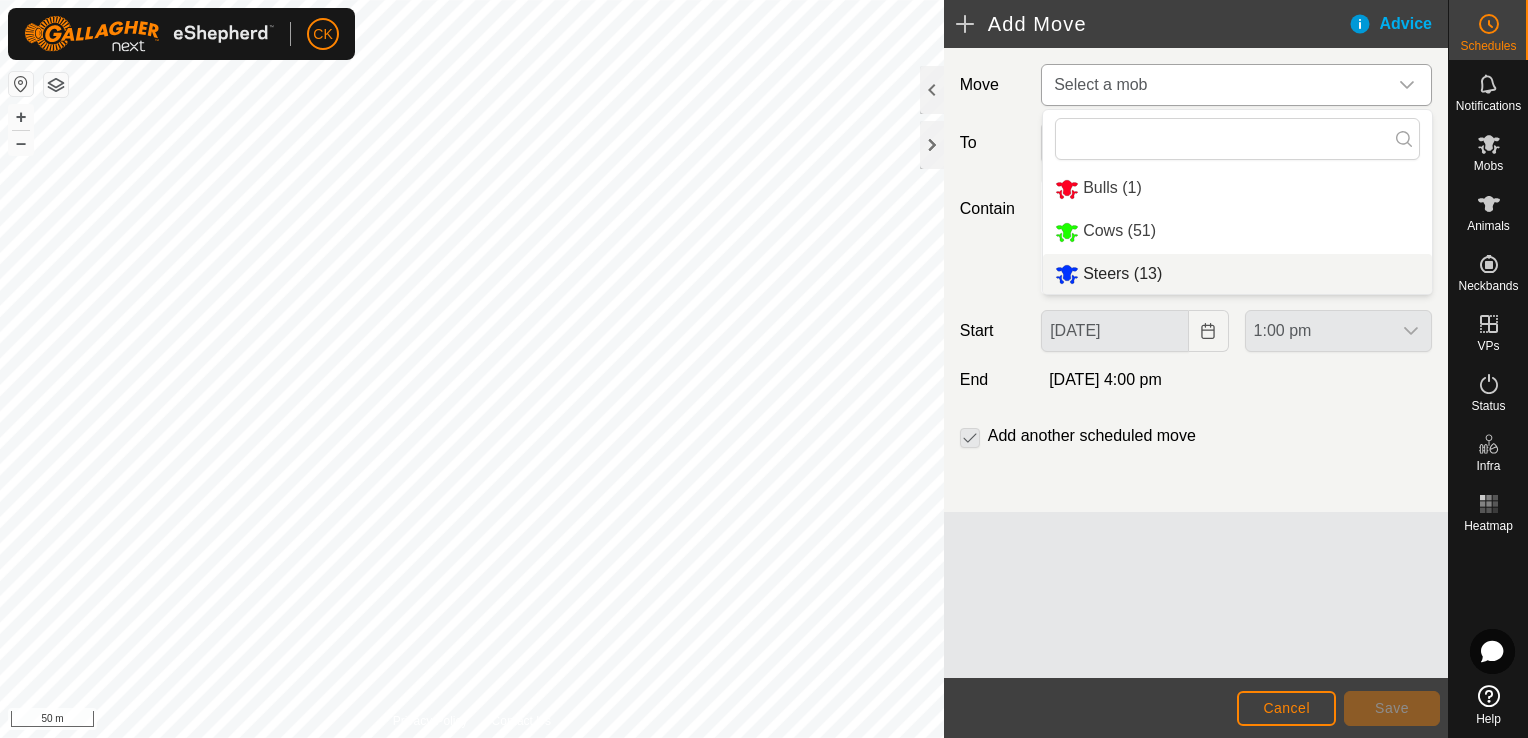 click on "Steers (13)" at bounding box center (1237, 274) 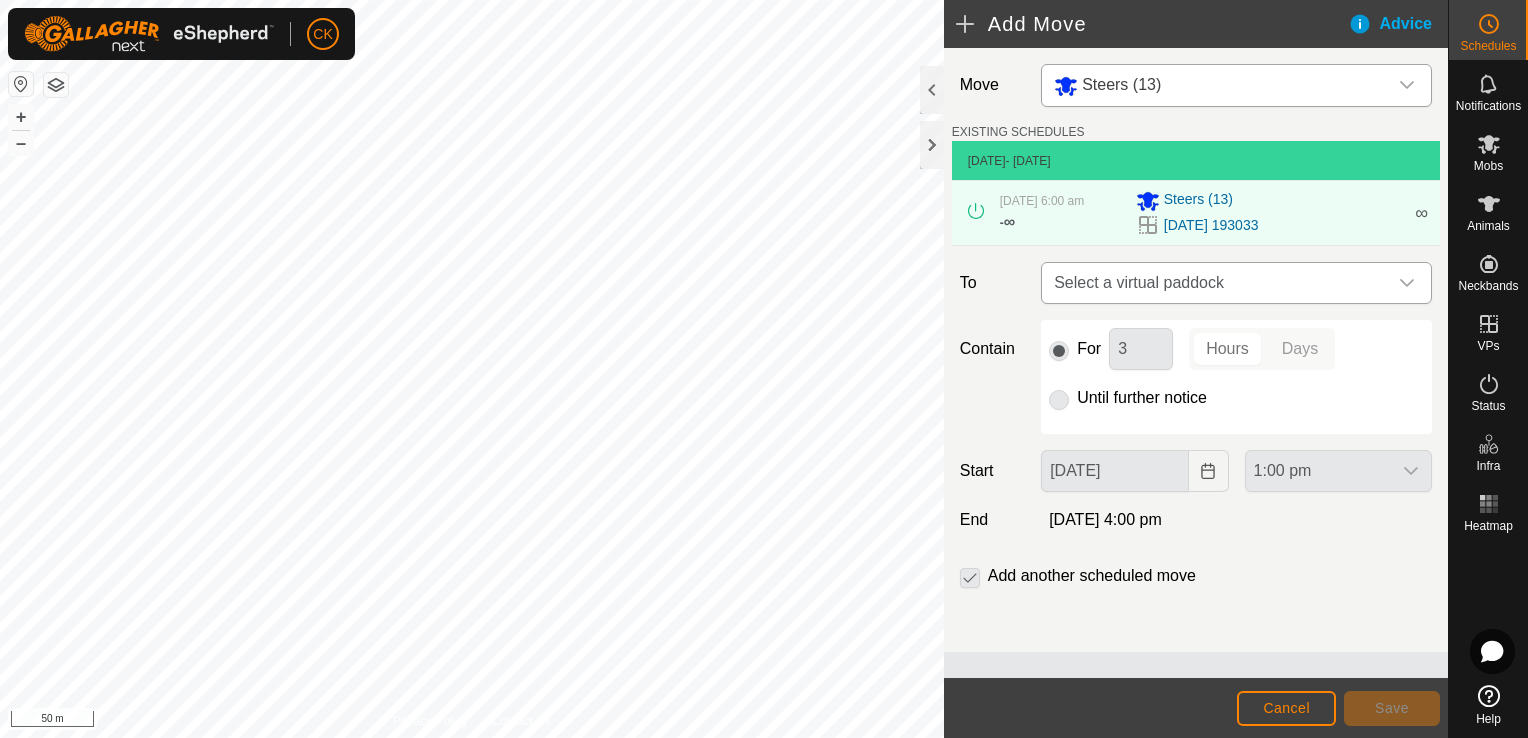 click 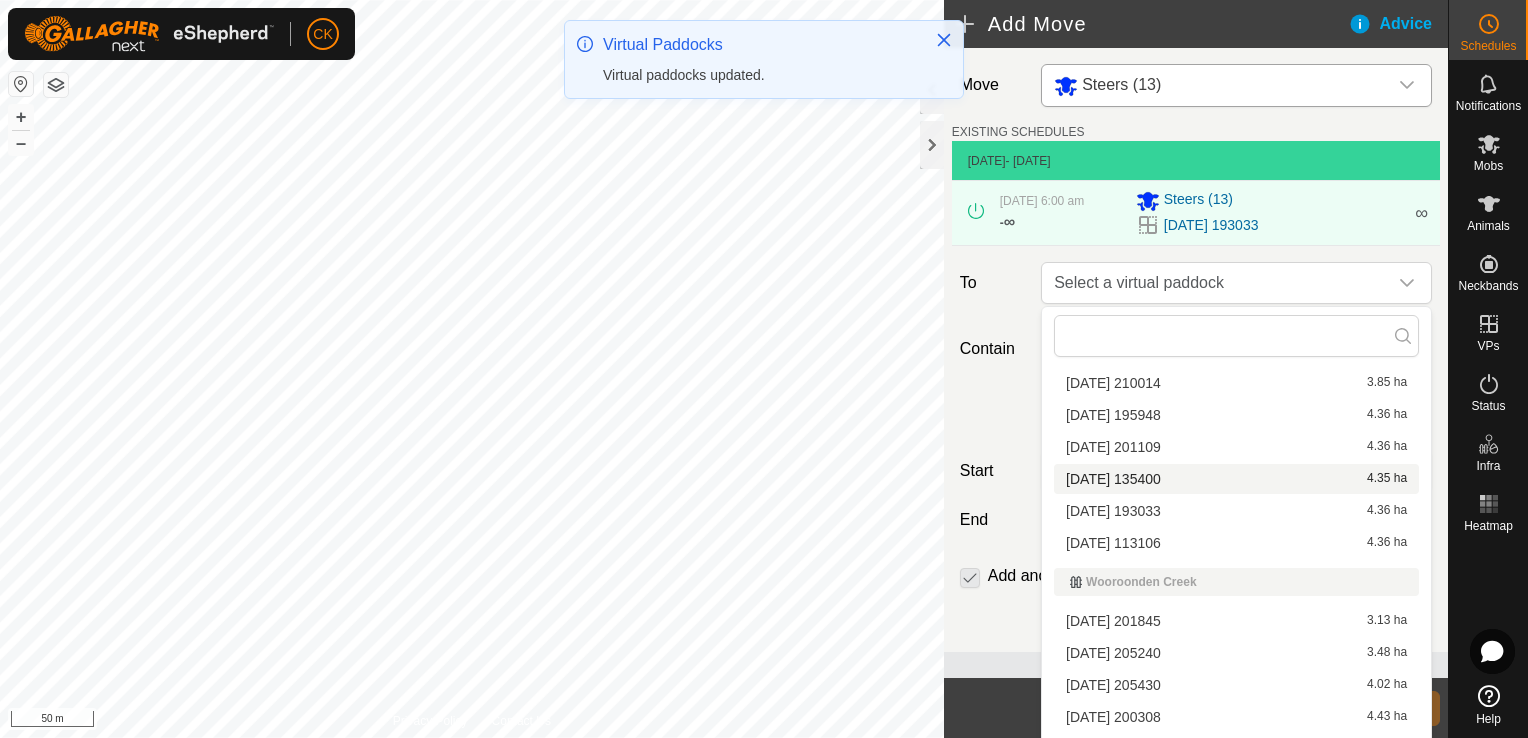 scroll, scrollTop: 200, scrollLeft: 0, axis: vertical 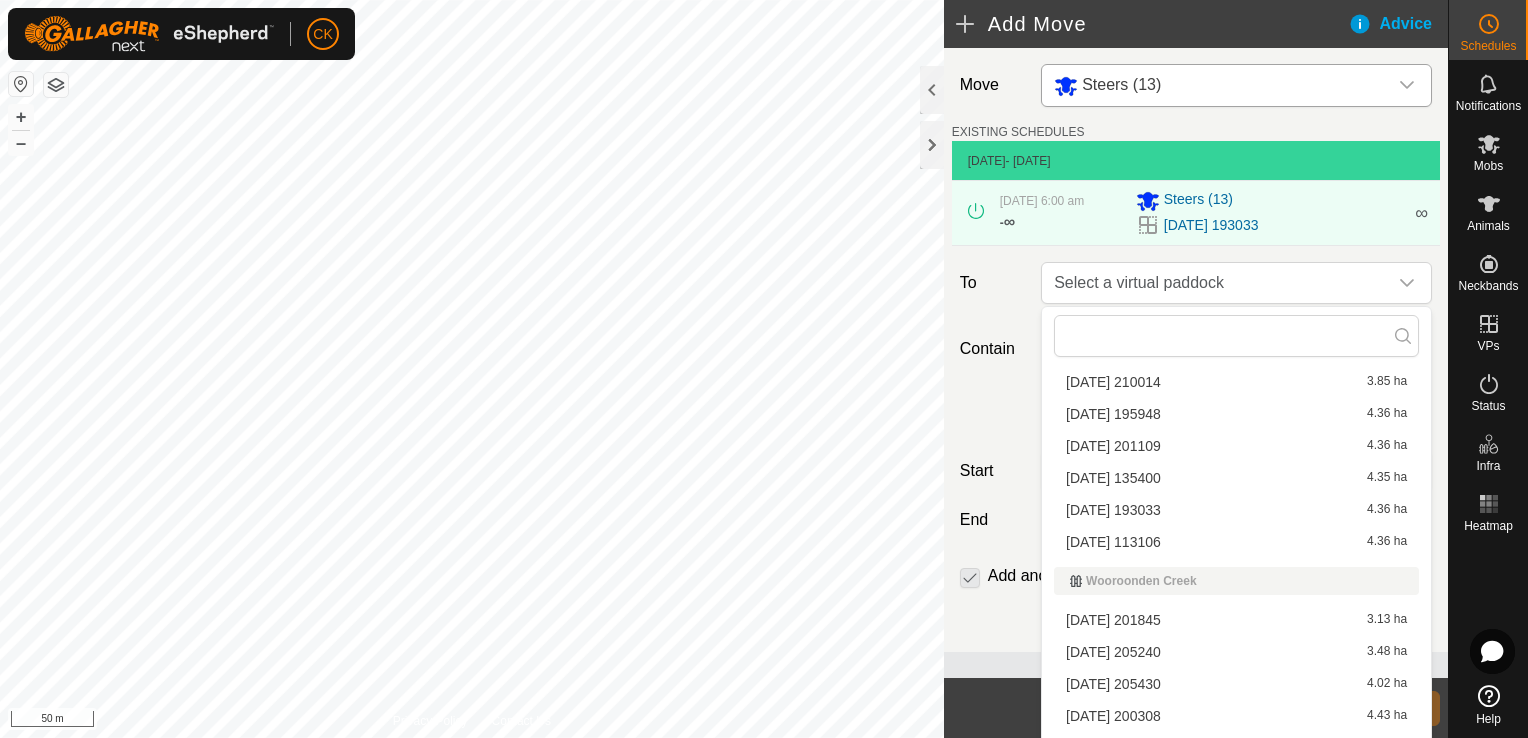 click on "[DATE] 113106  4.36 ha" at bounding box center [1236, 542] 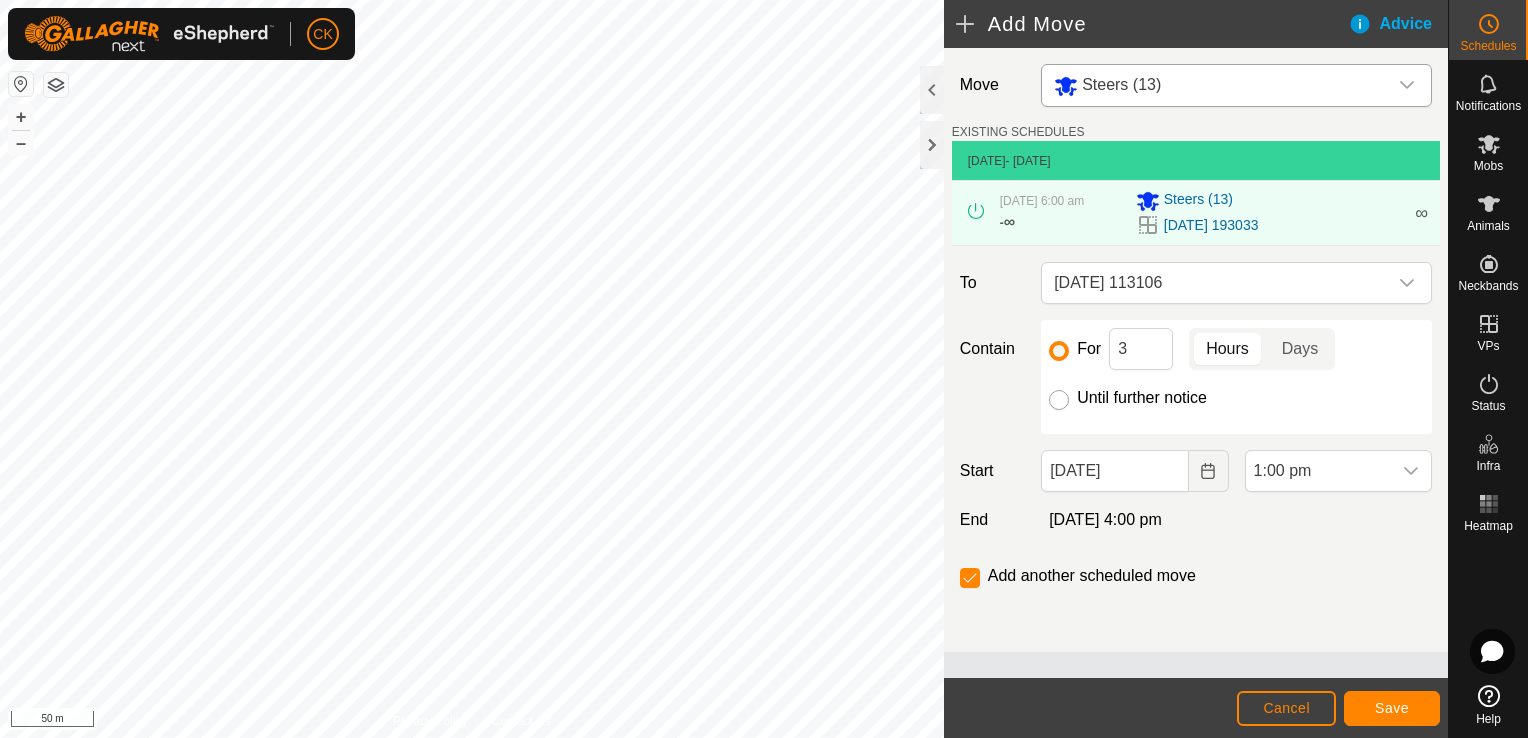 click on "Until further notice" at bounding box center (1059, 400) 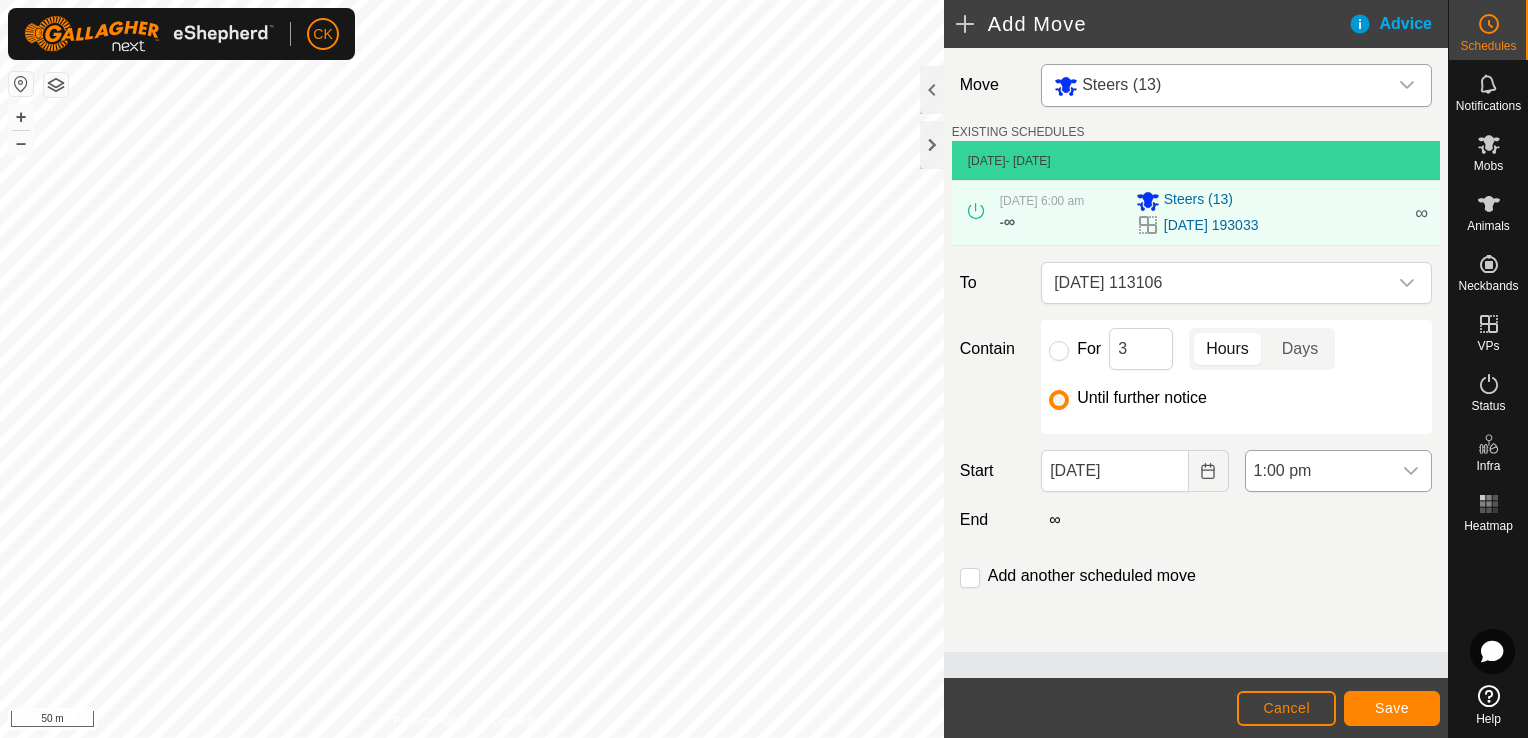 click 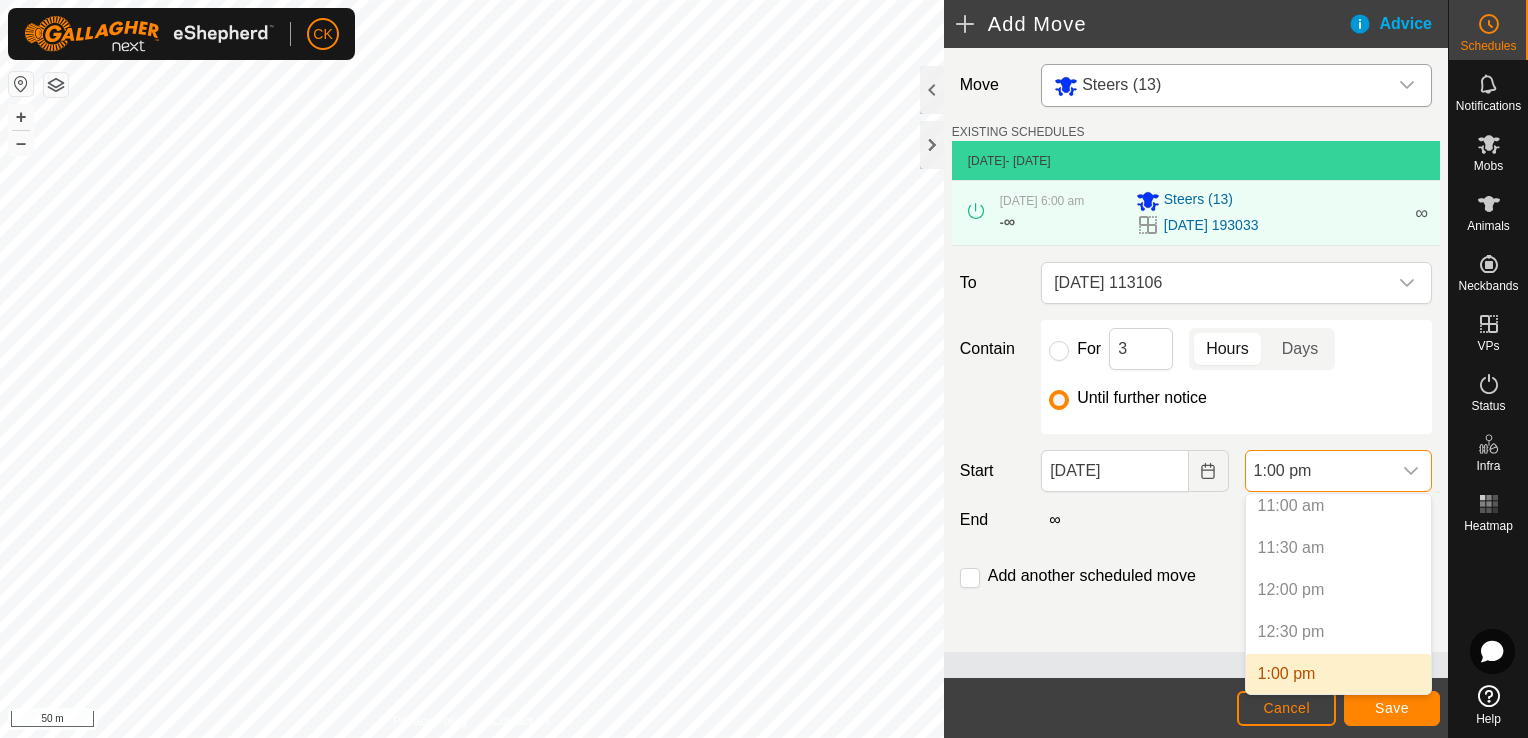 scroll, scrollTop: 1032, scrollLeft: 0, axis: vertical 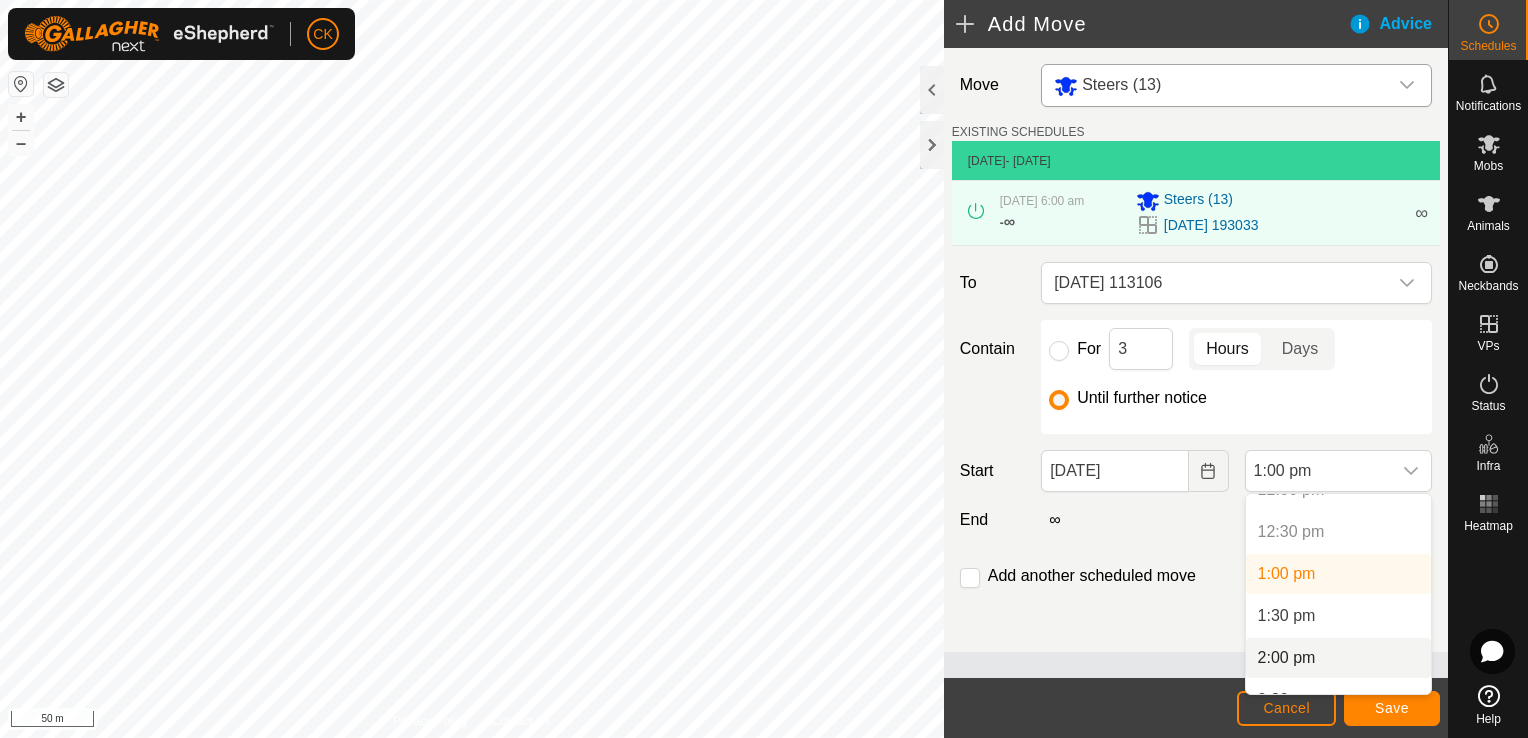 click on "2:00 pm" at bounding box center [1338, 658] 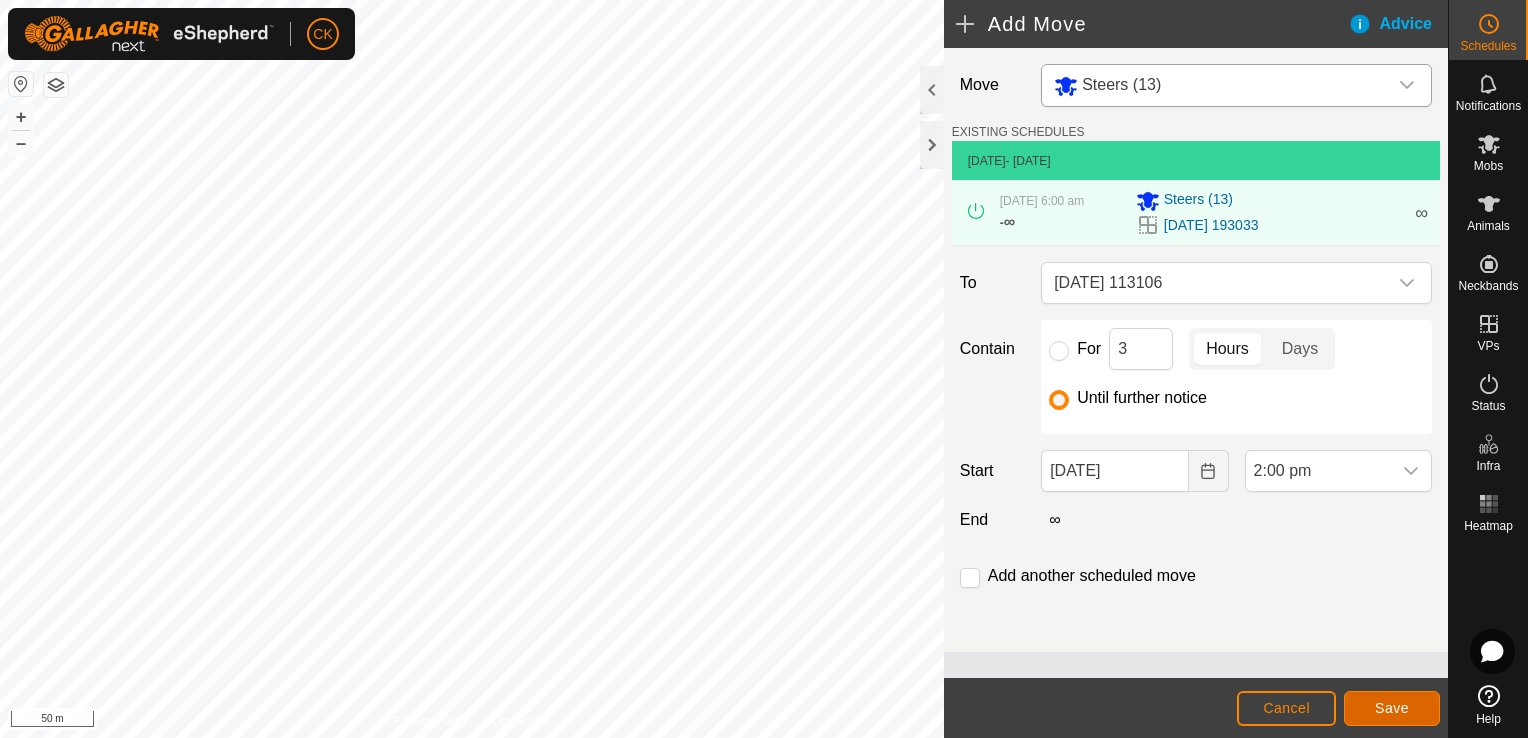 click on "Save" 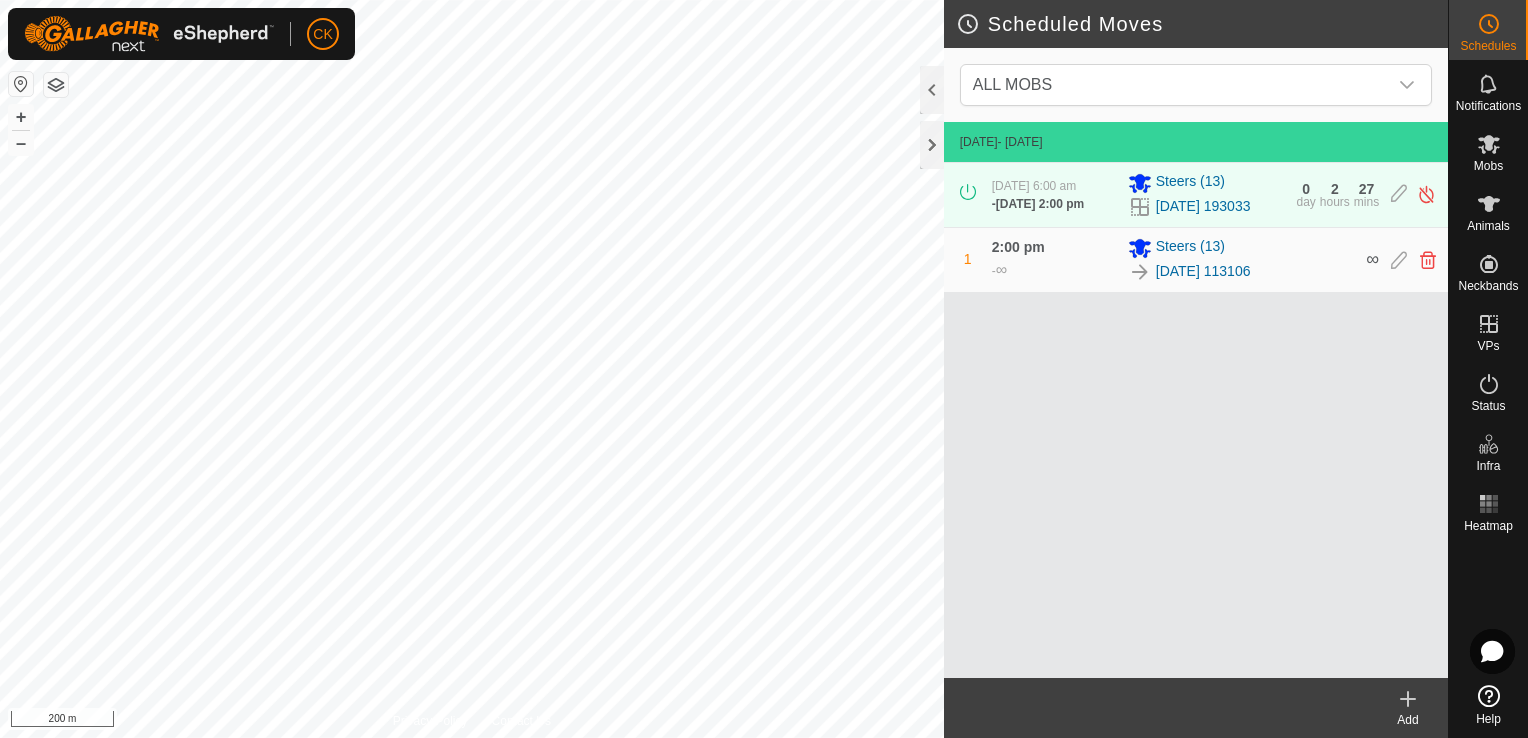 click on "CK Schedules Notifications Mobs Animals Neckbands VPs Status Infra Heatmap Help  Scheduled Moves  ALL MOBS  [DATE]  - [DATE] [DATE] 6:00 am   -  [DATE] 2:00 pm Steers [PHONE_NUMBER][DATE] 193033 0  day  2  hours  27  mins  1 2:00 pm  -  ∞ Steers [PHONE_NUMBER][DATE] 113106 ∞  Add  Privacy Policy Contact Us + – ⇧ i 200 m" at bounding box center (764, 369) 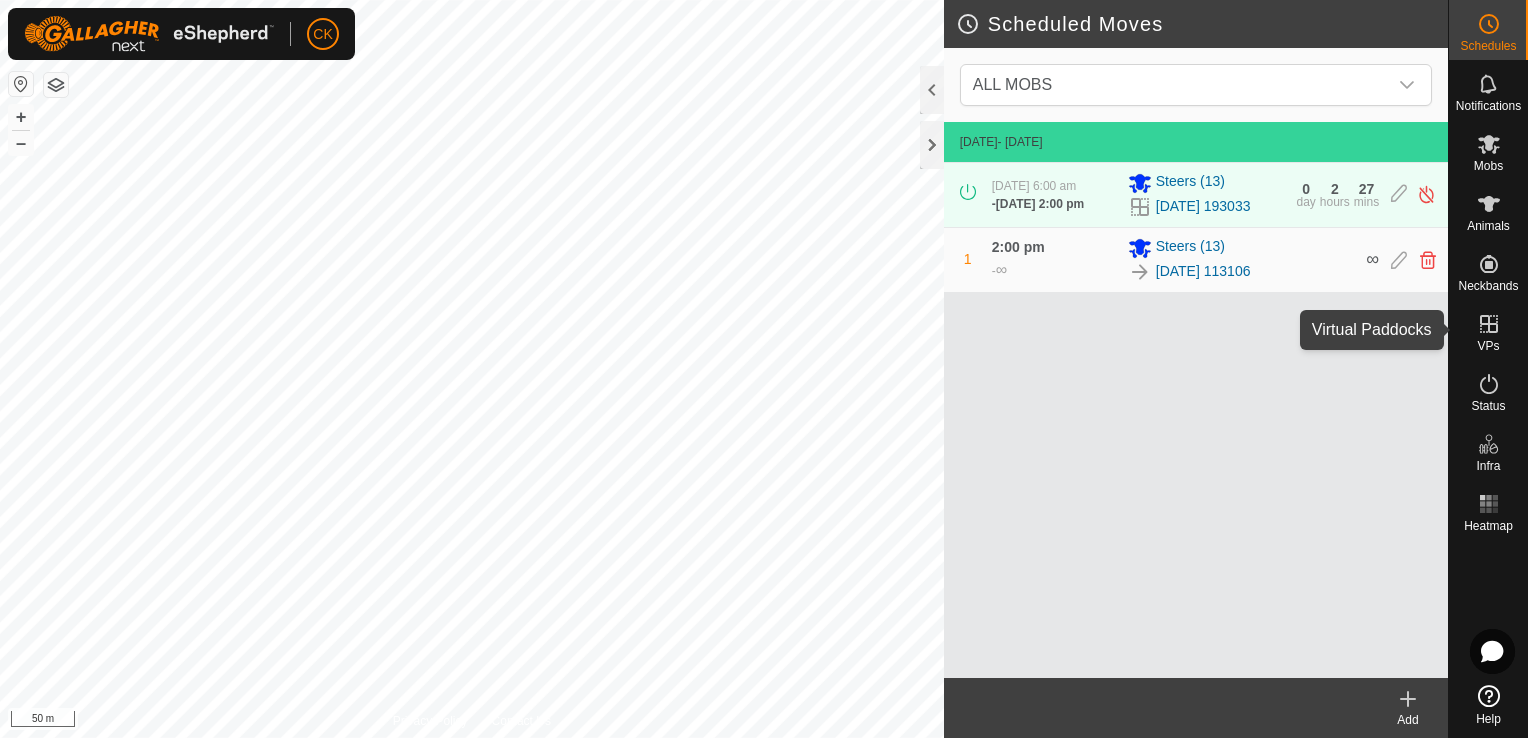 click 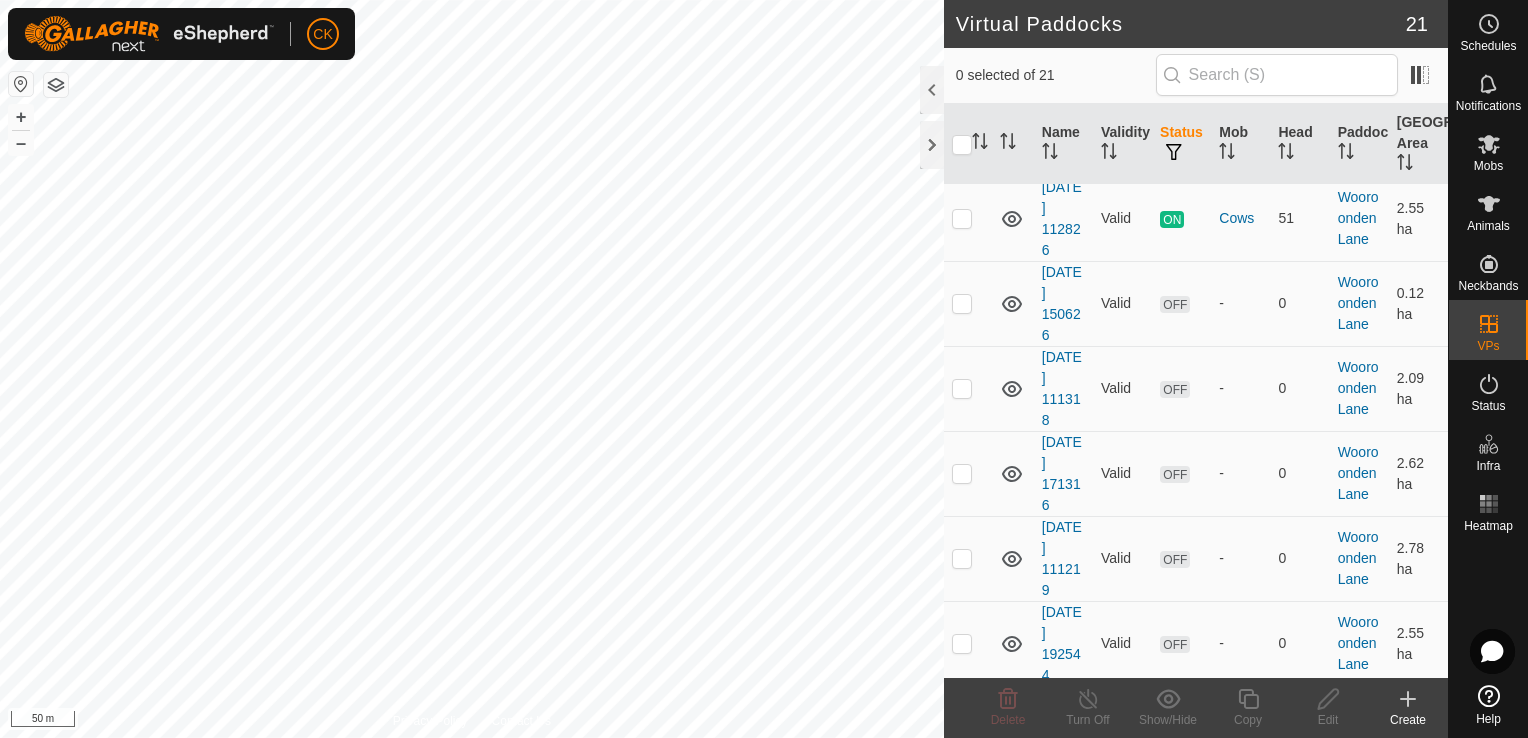scroll, scrollTop: 1500, scrollLeft: 0, axis: vertical 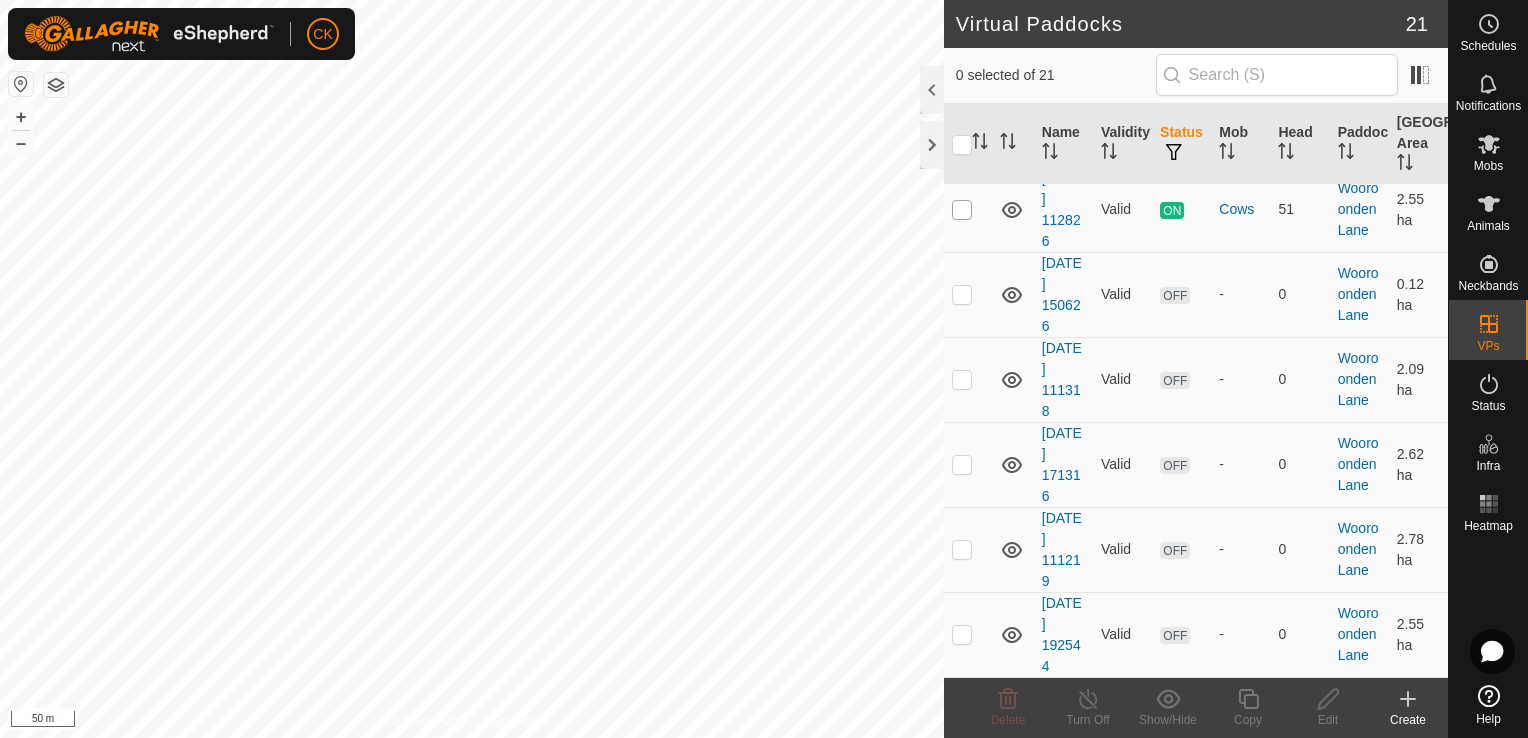 click at bounding box center [962, 210] 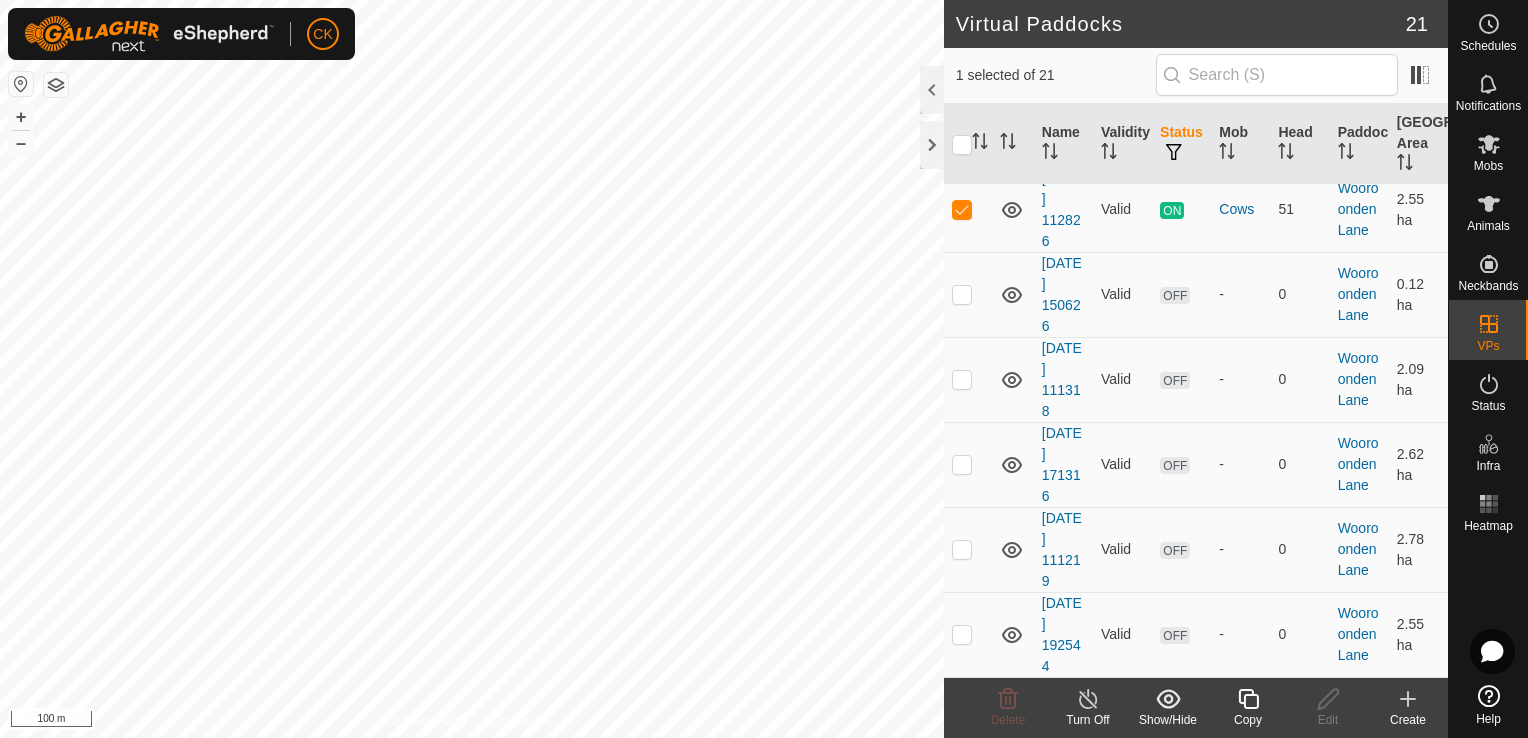click 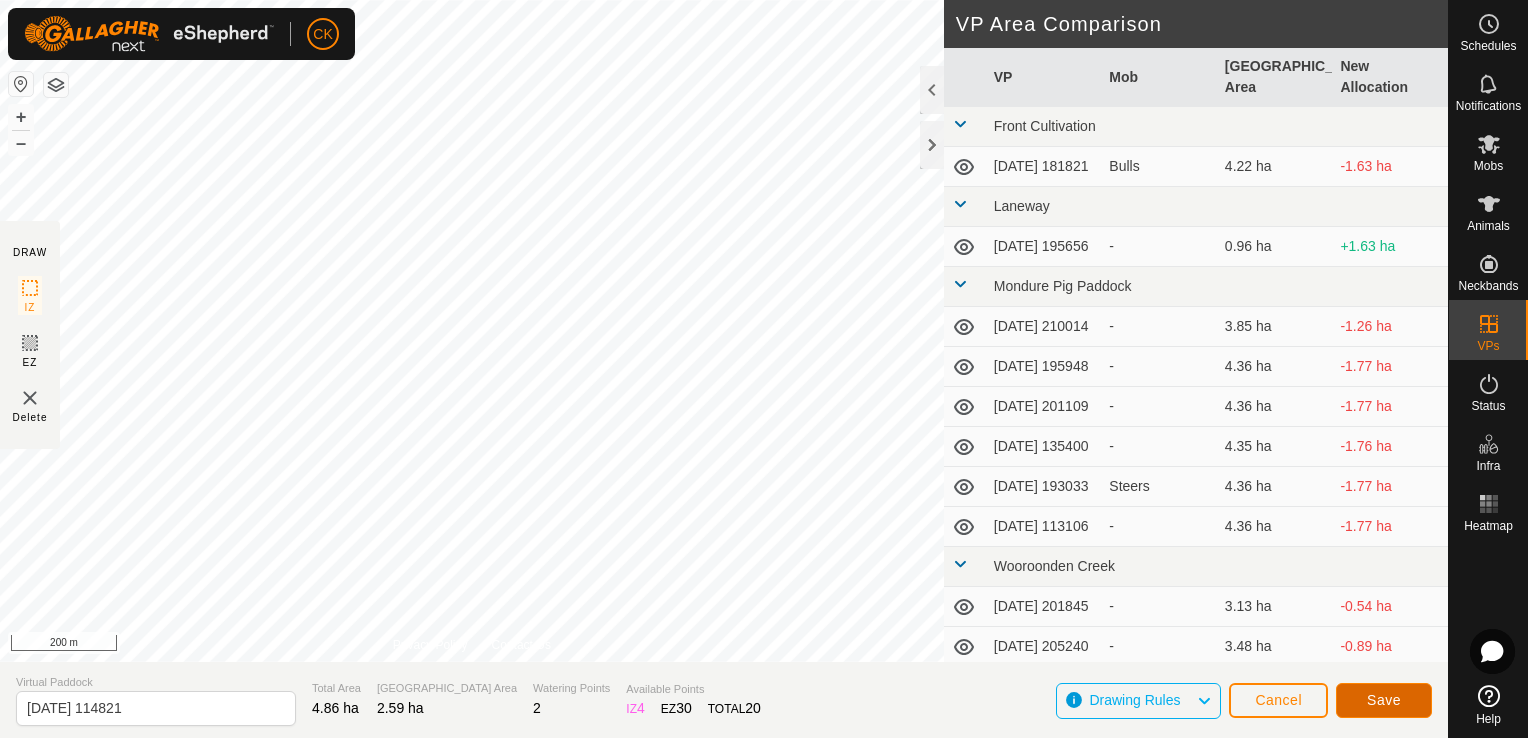 click on "Save" 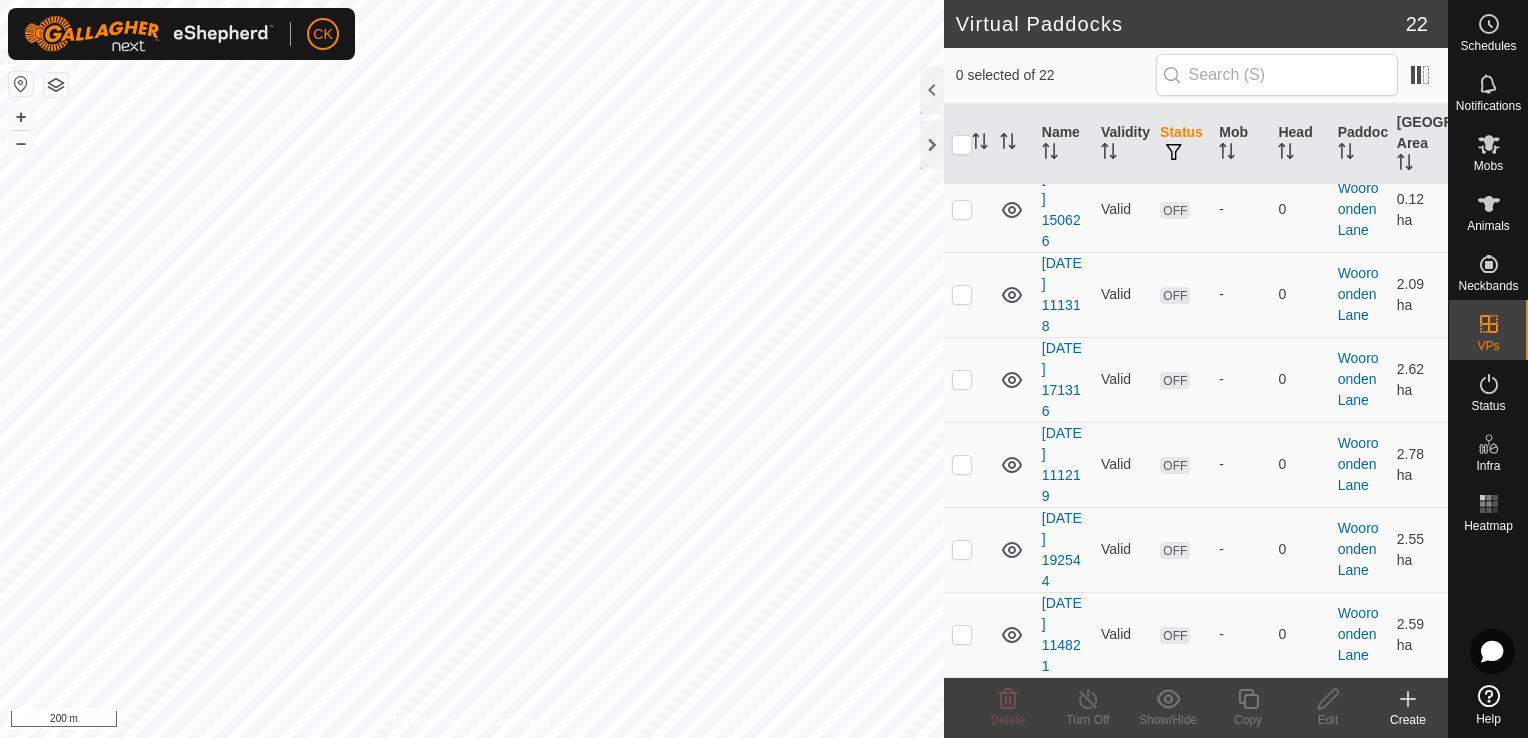 scroll, scrollTop: 1696, scrollLeft: 0, axis: vertical 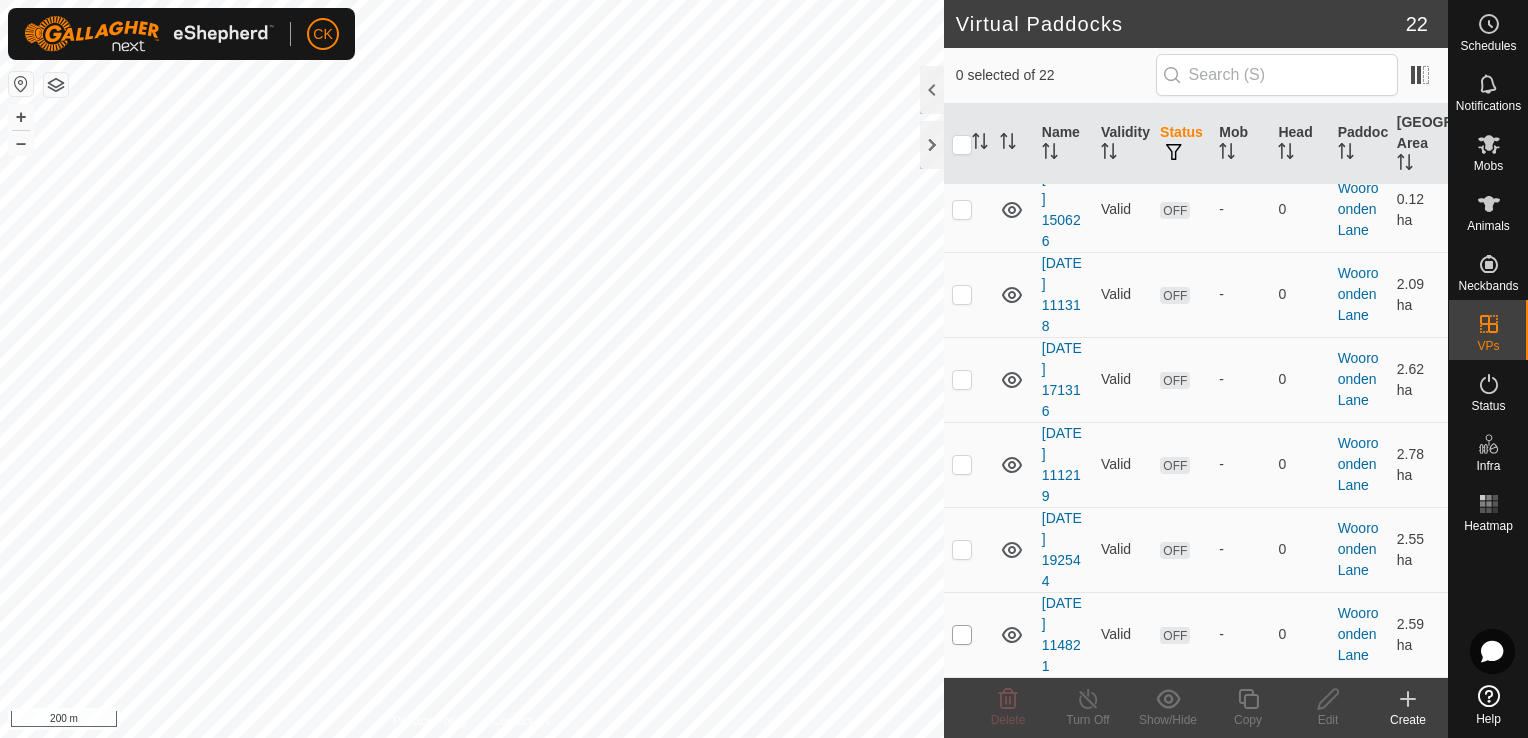 click at bounding box center (962, 635) 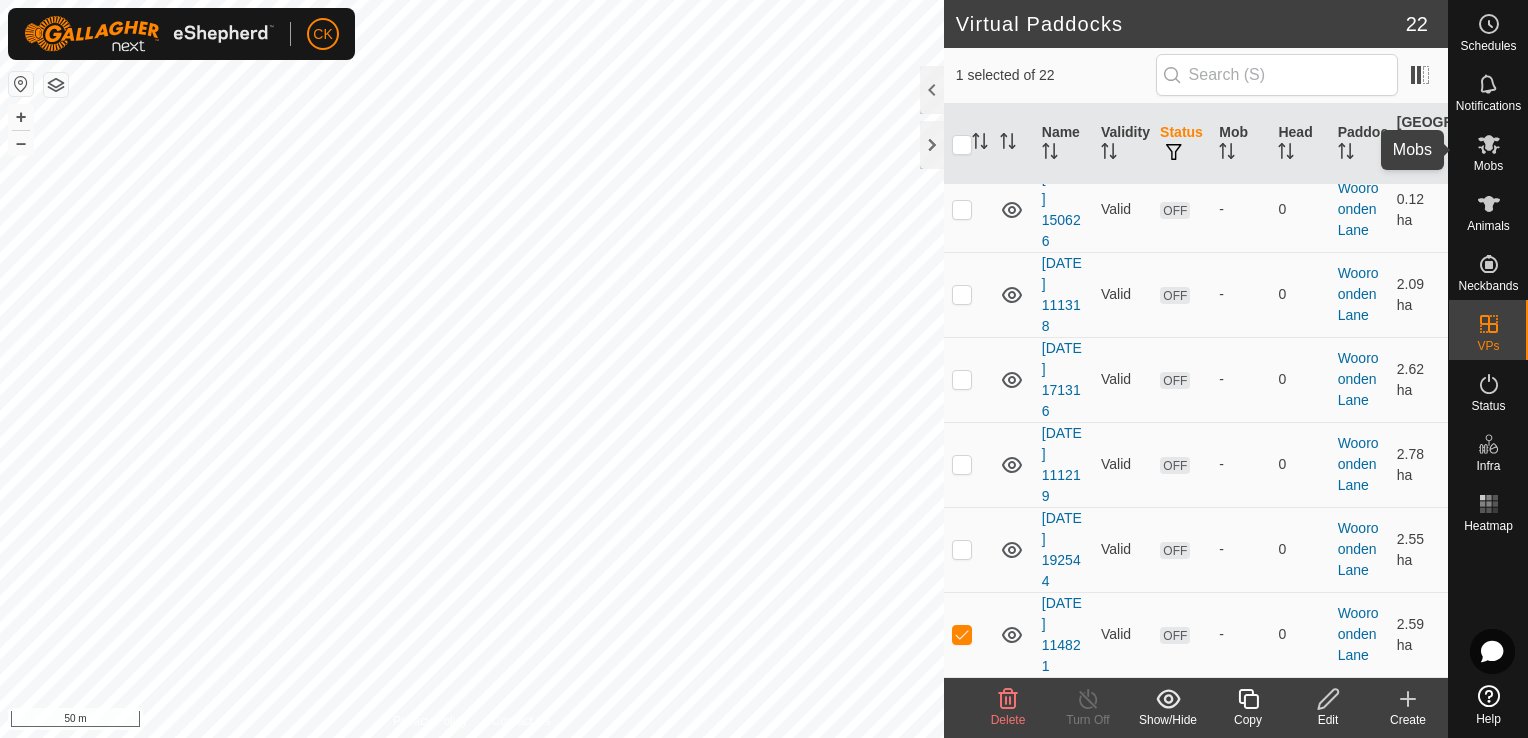 click 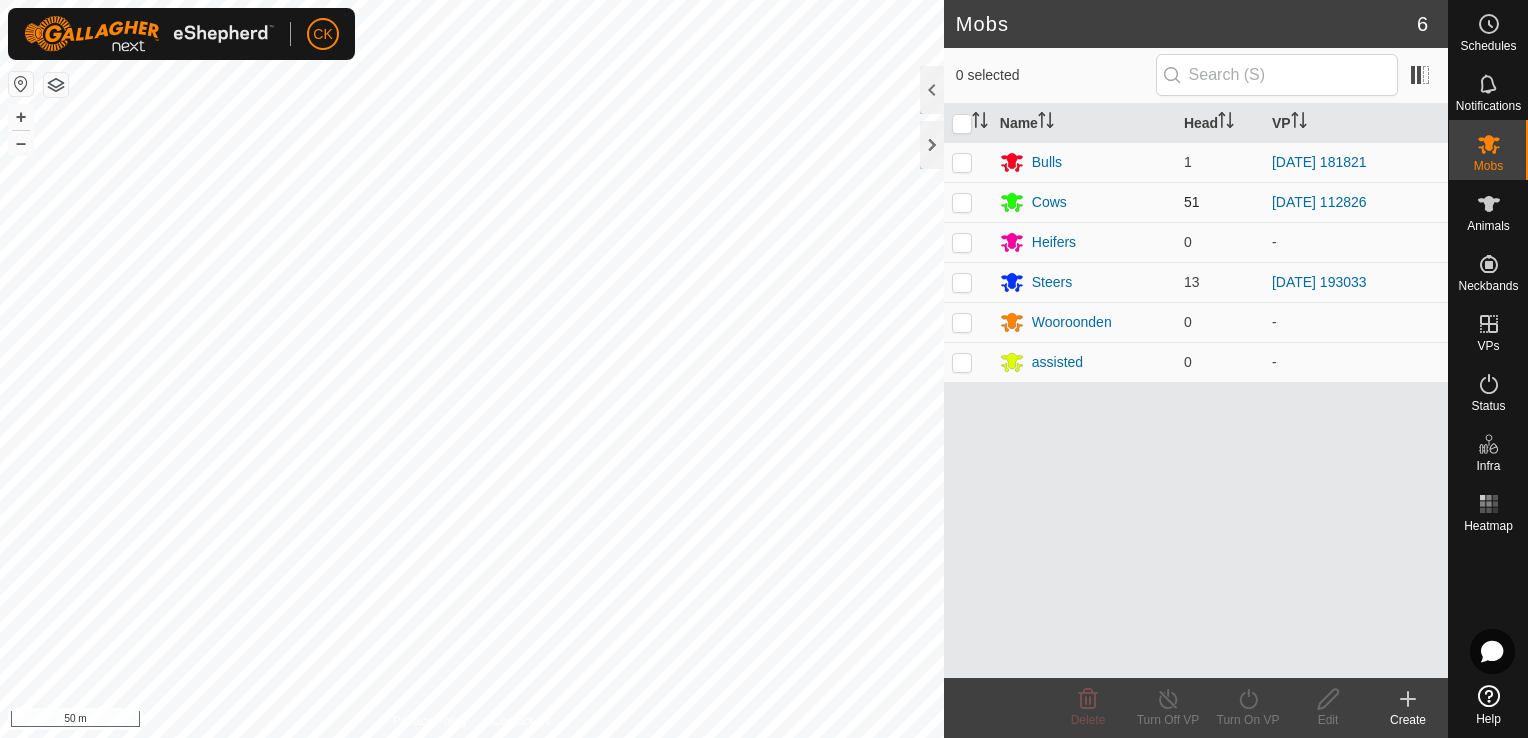 click at bounding box center [962, 202] 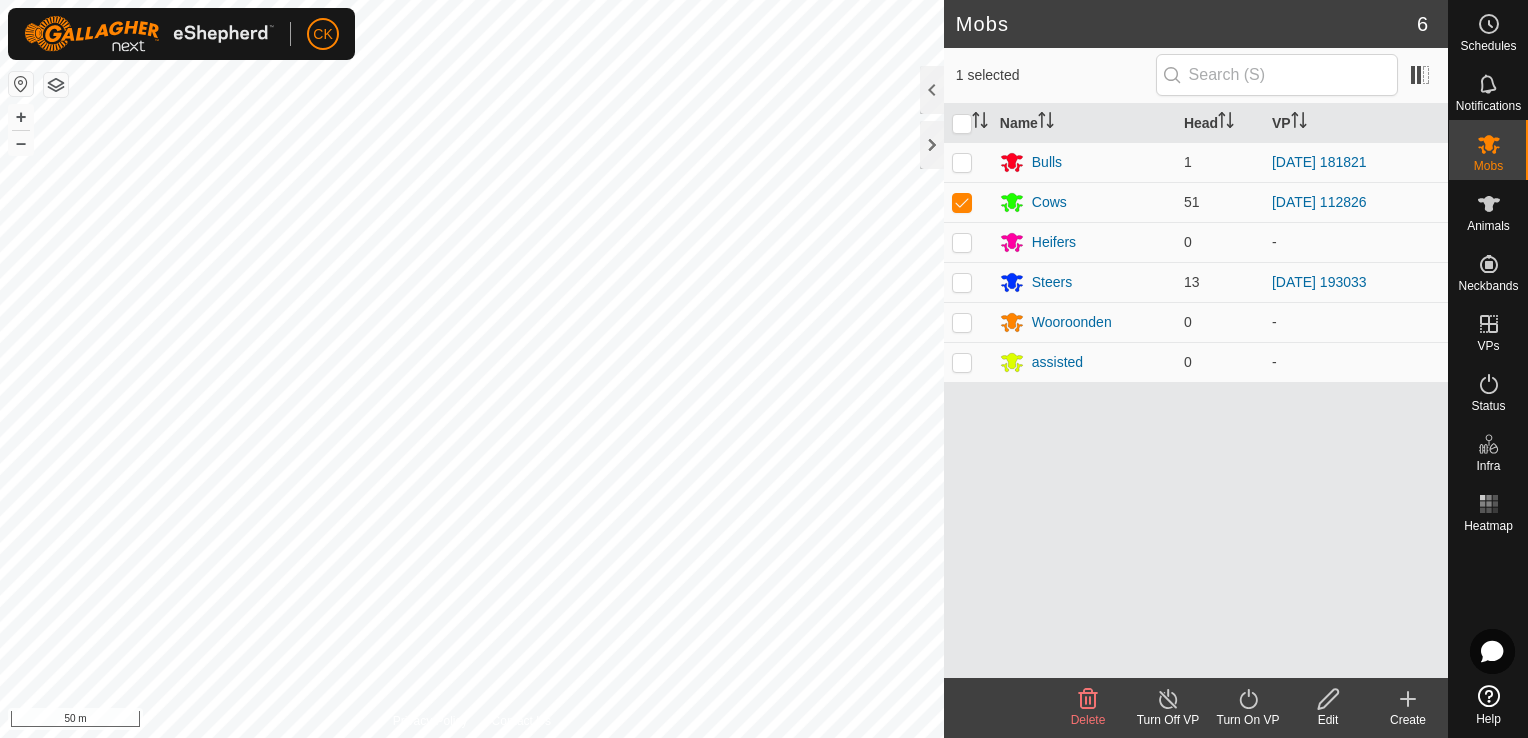 click 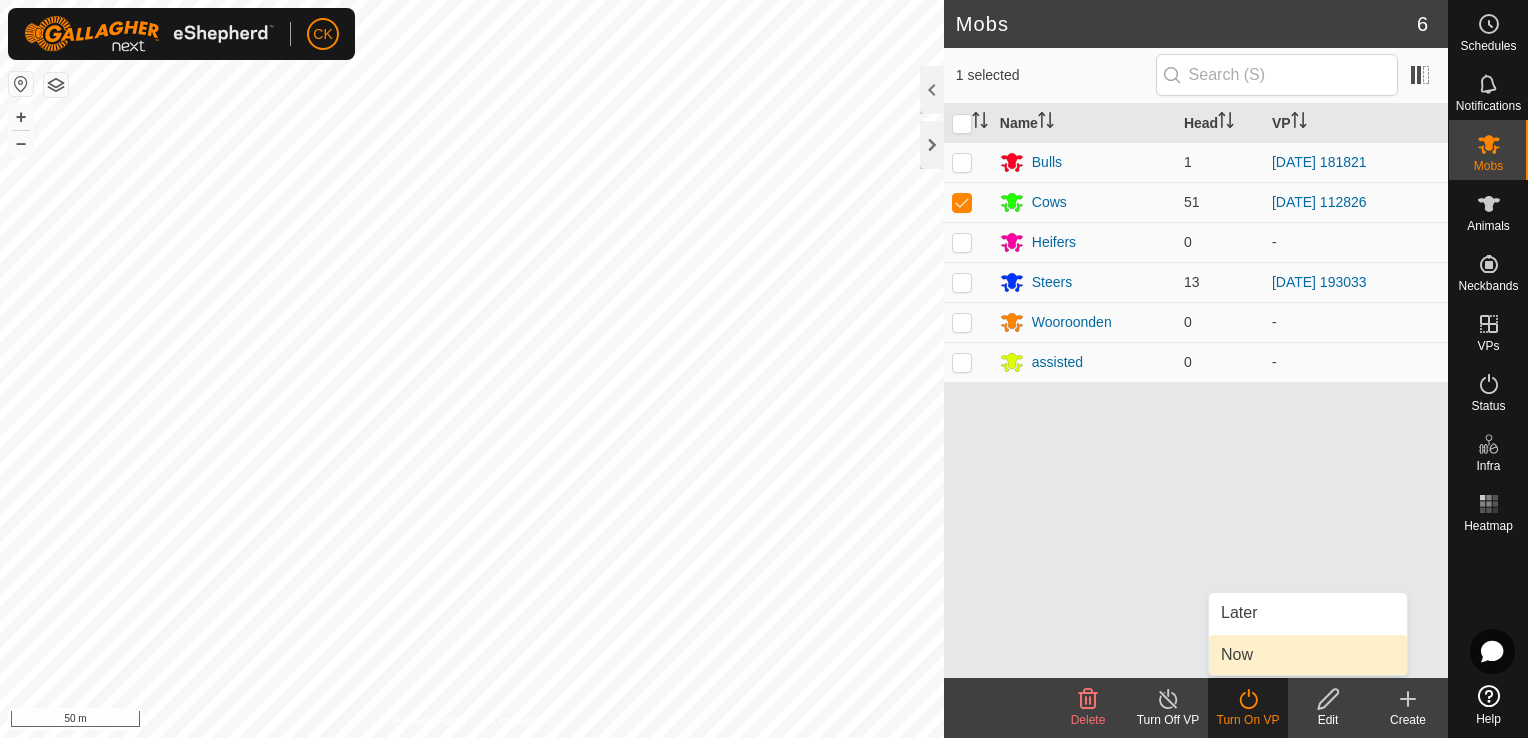 click on "Now" at bounding box center (1308, 655) 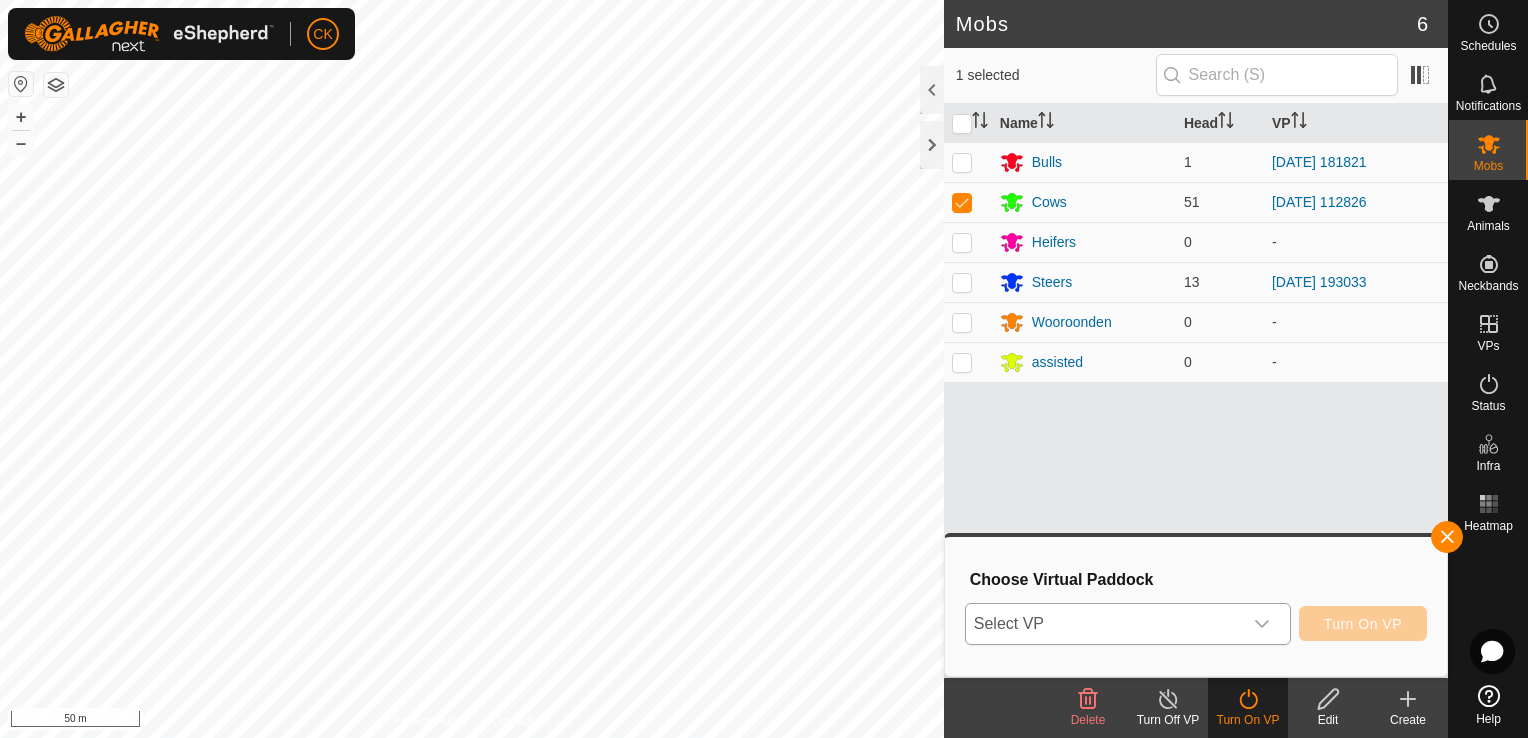 click 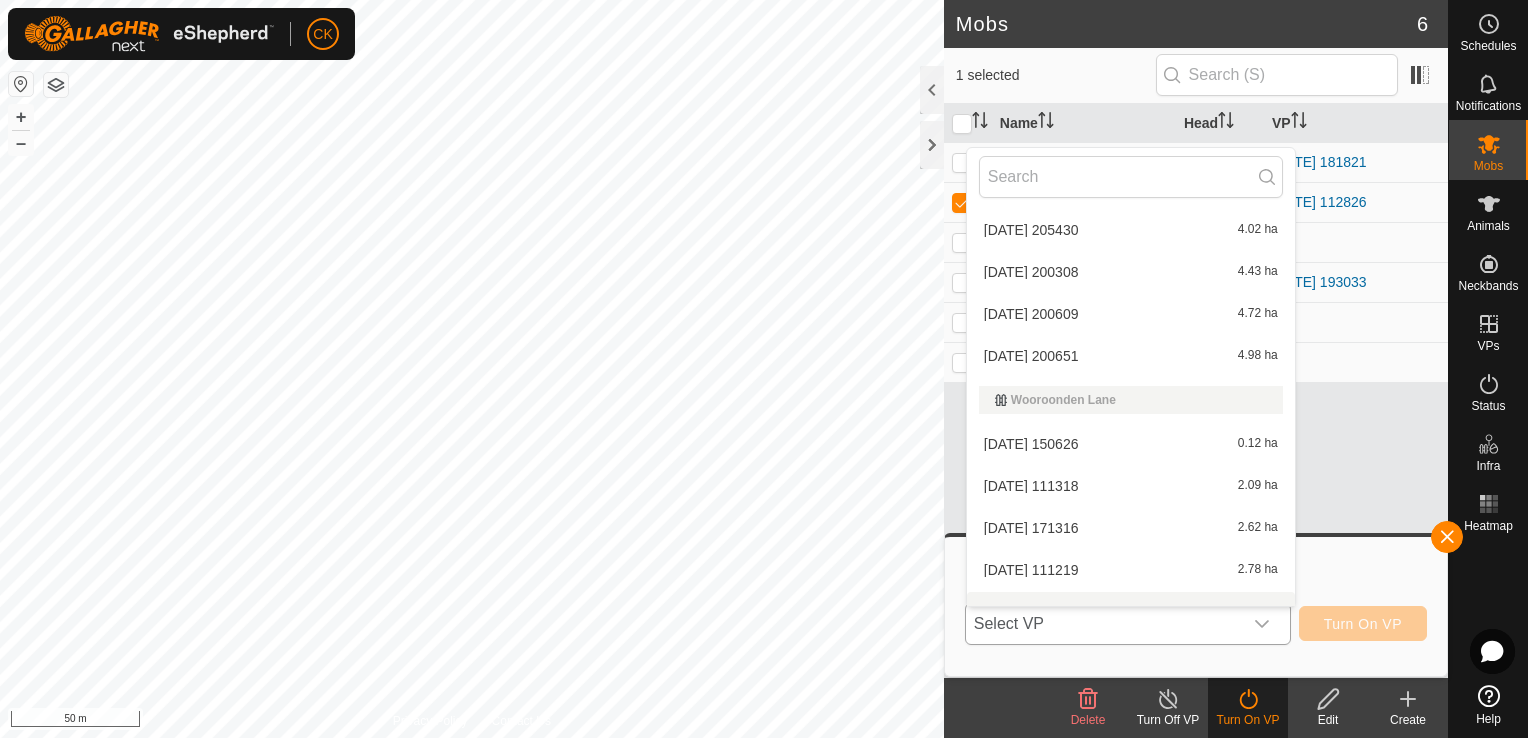scroll, scrollTop: 752, scrollLeft: 0, axis: vertical 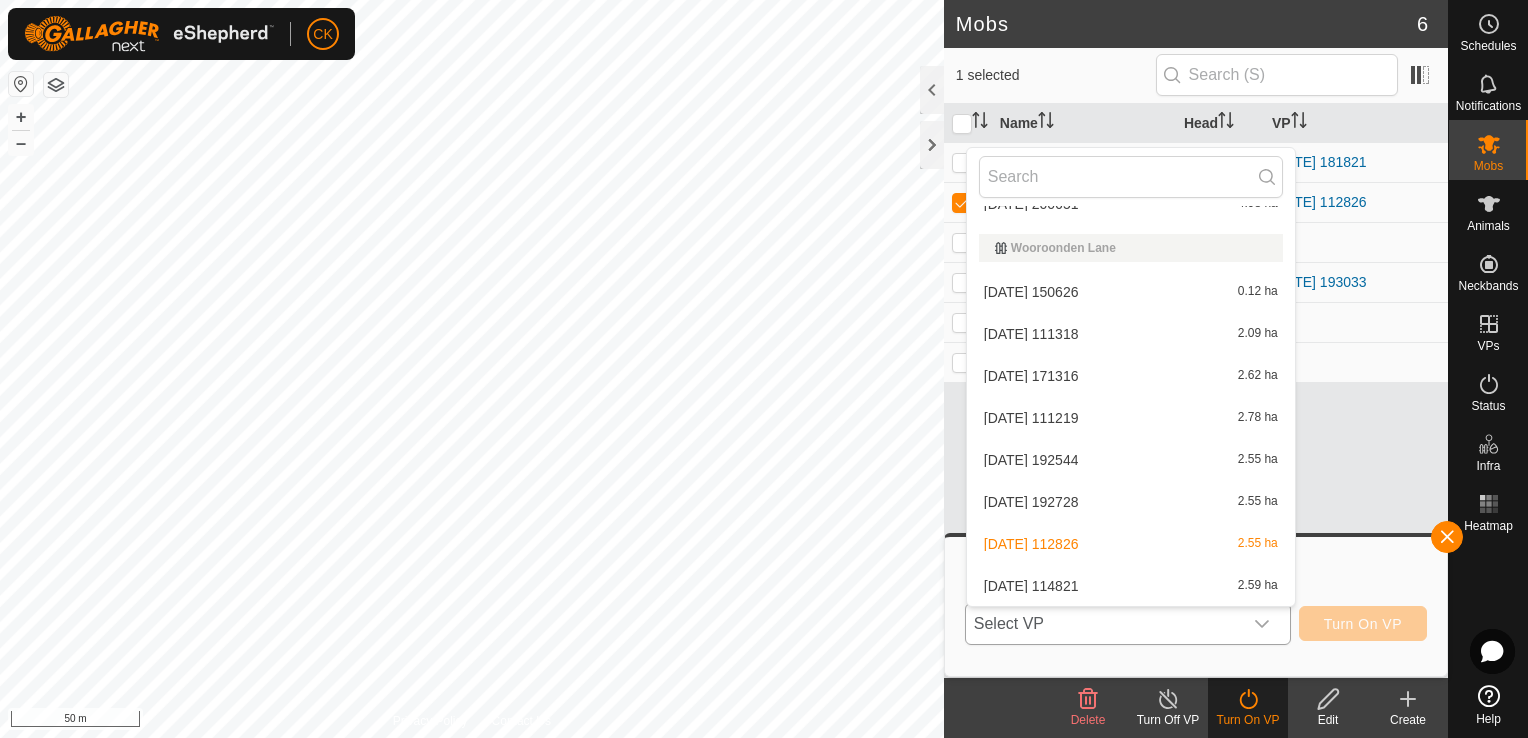 click on "[DATE] 114821  2.59 ha" at bounding box center [1131, 586] 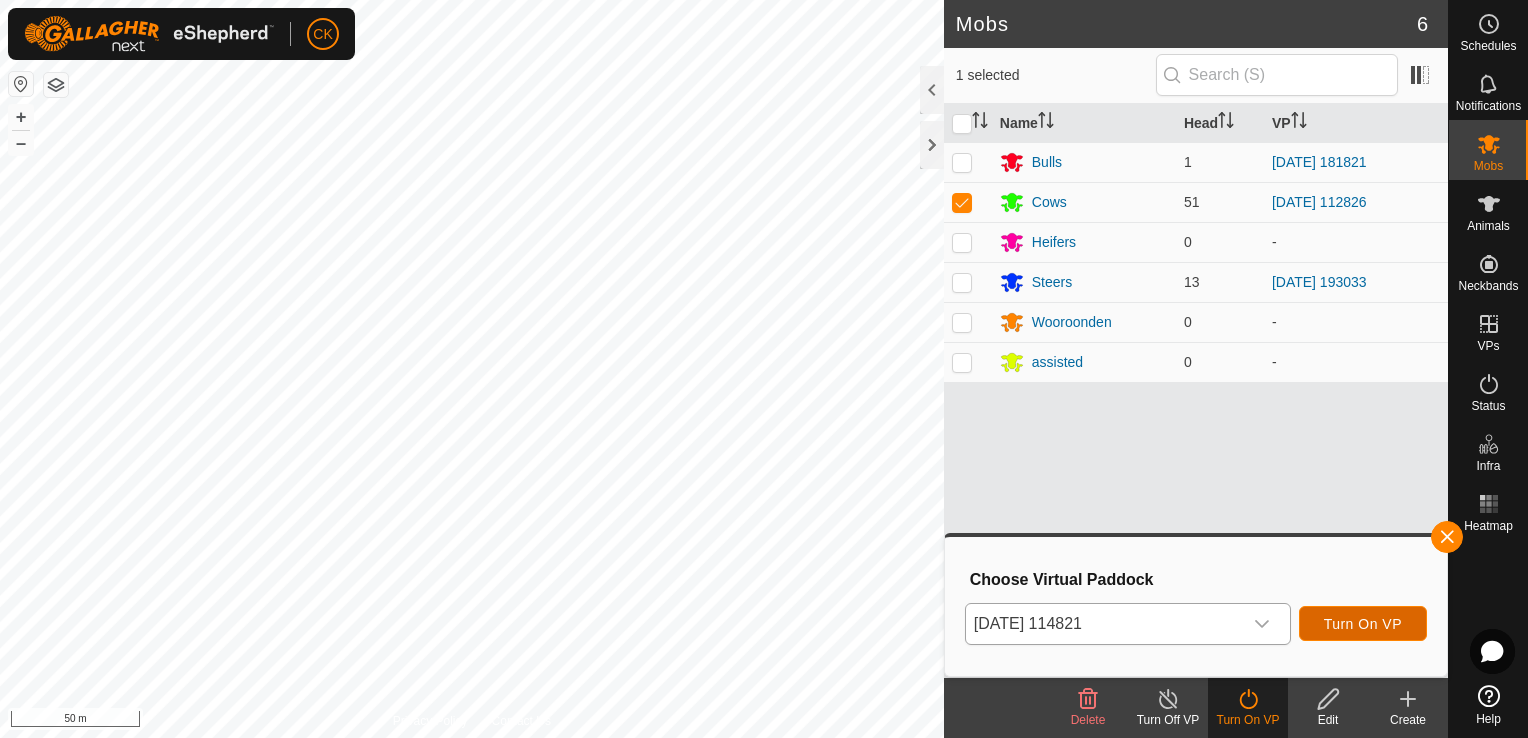 click on "Turn On VP" at bounding box center (1363, 624) 